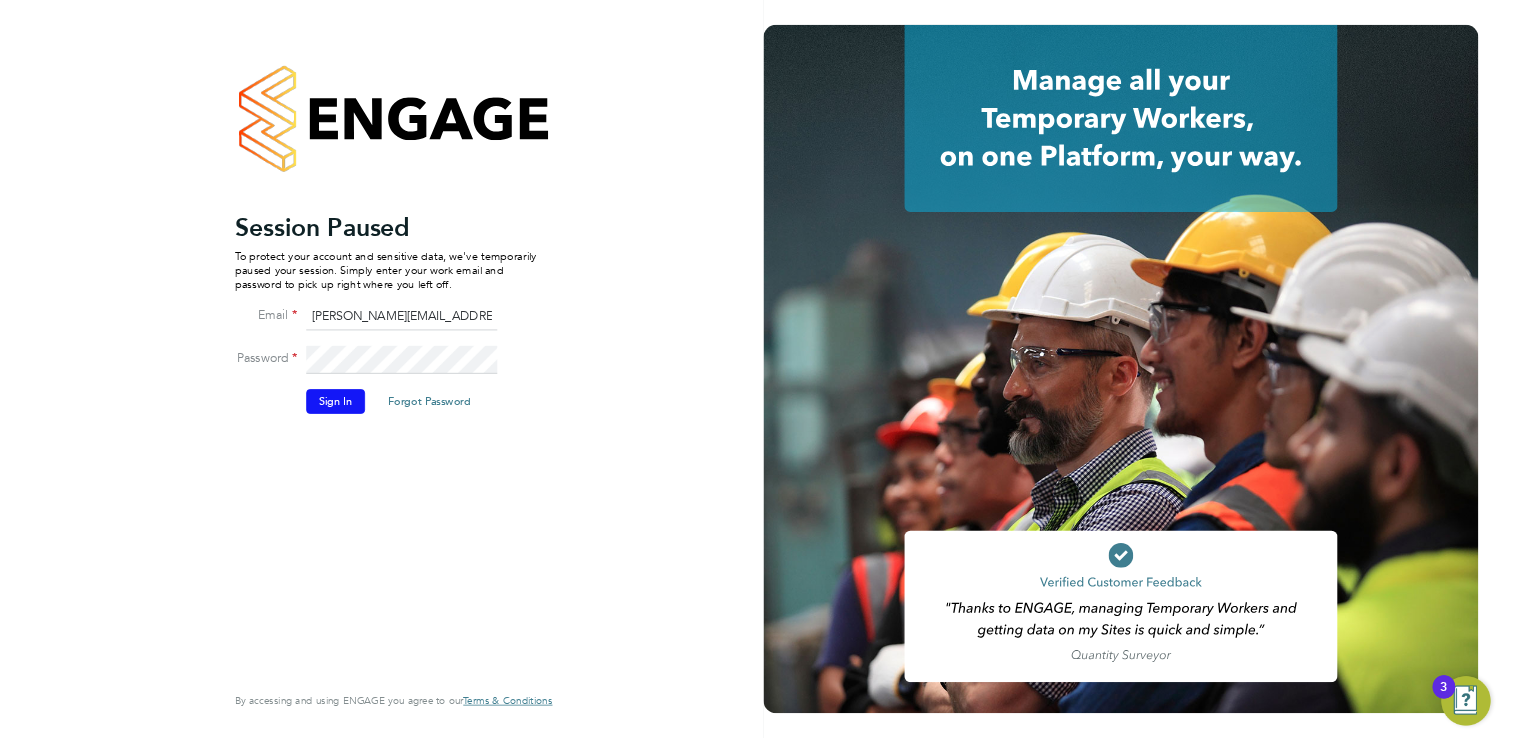 scroll, scrollTop: 0, scrollLeft: 0, axis: both 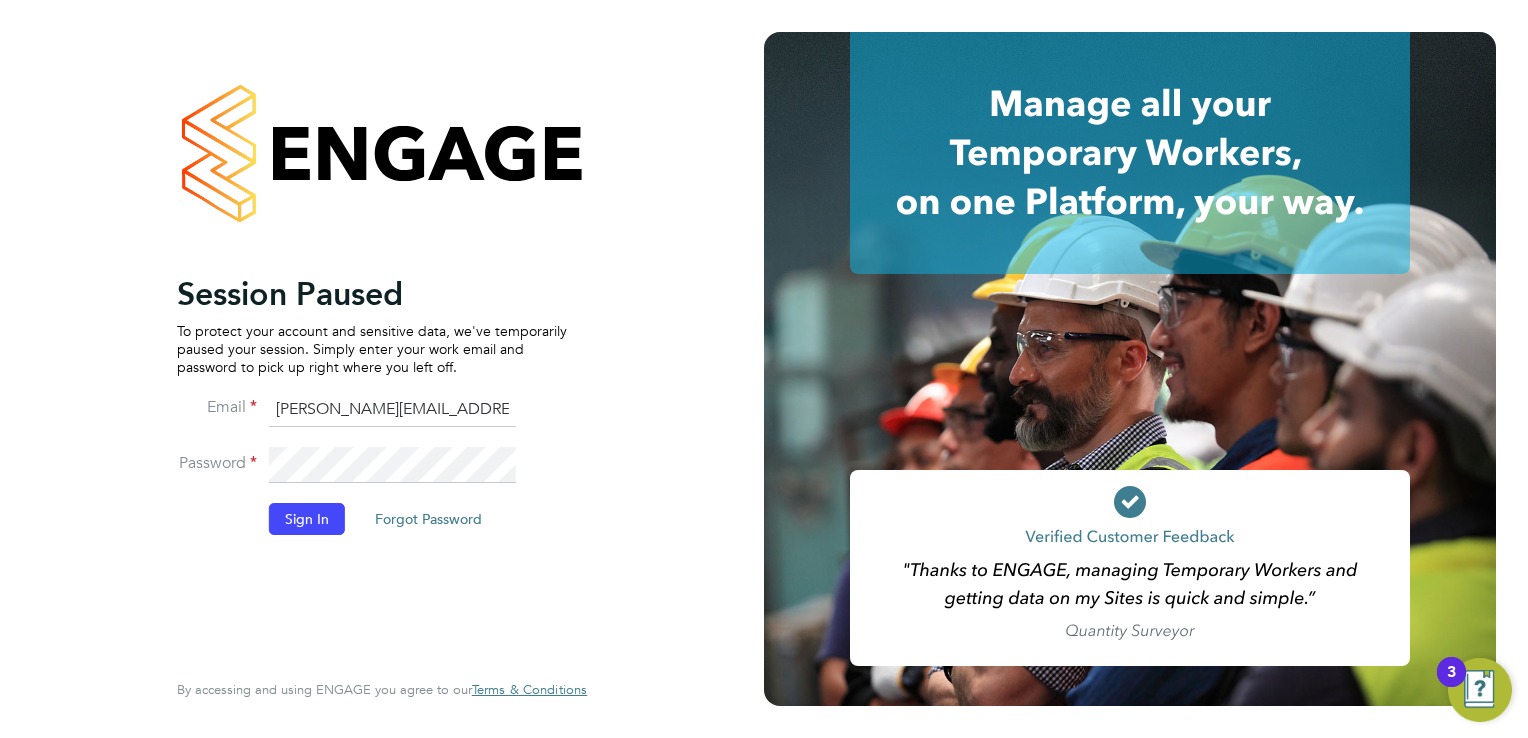 click on "Sign In" 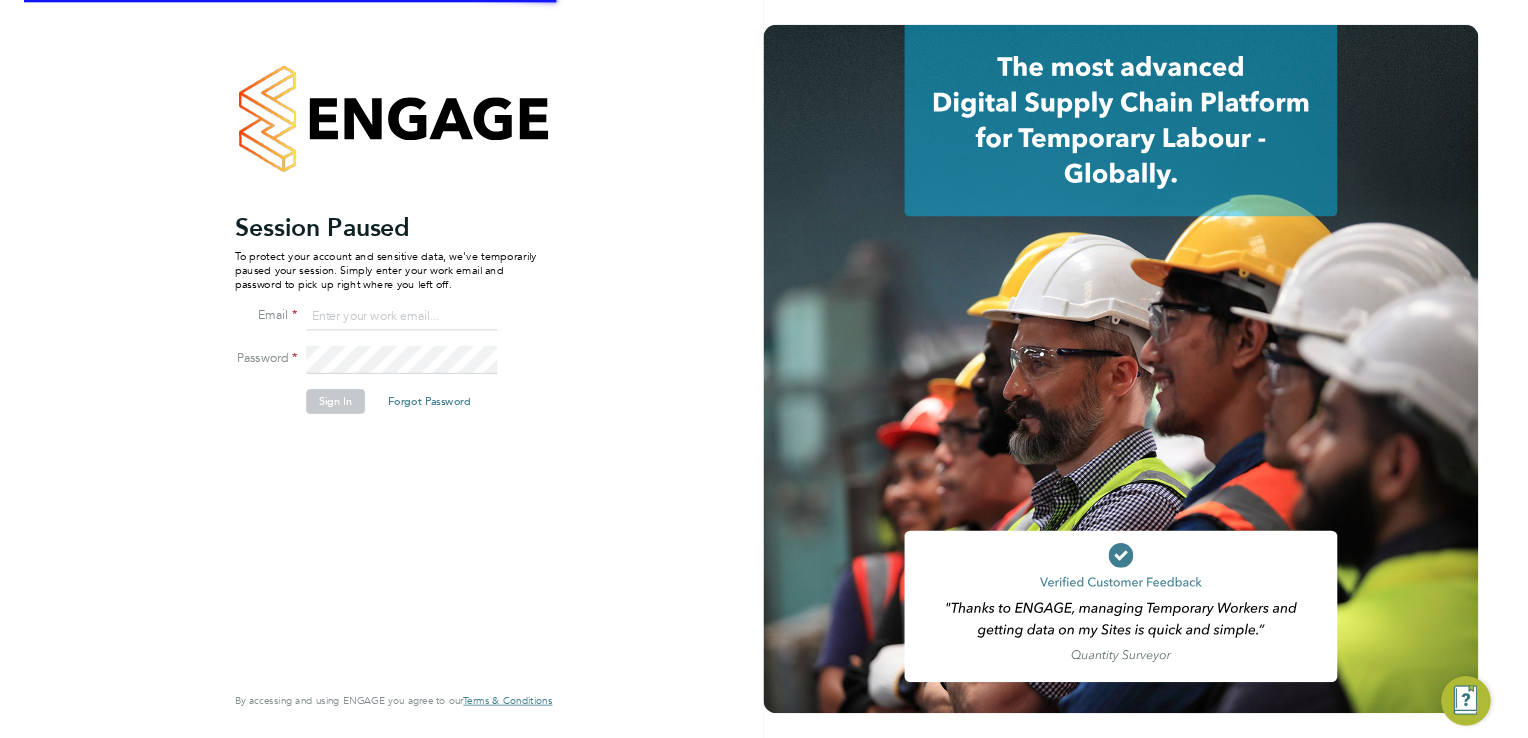 scroll, scrollTop: 0, scrollLeft: 0, axis: both 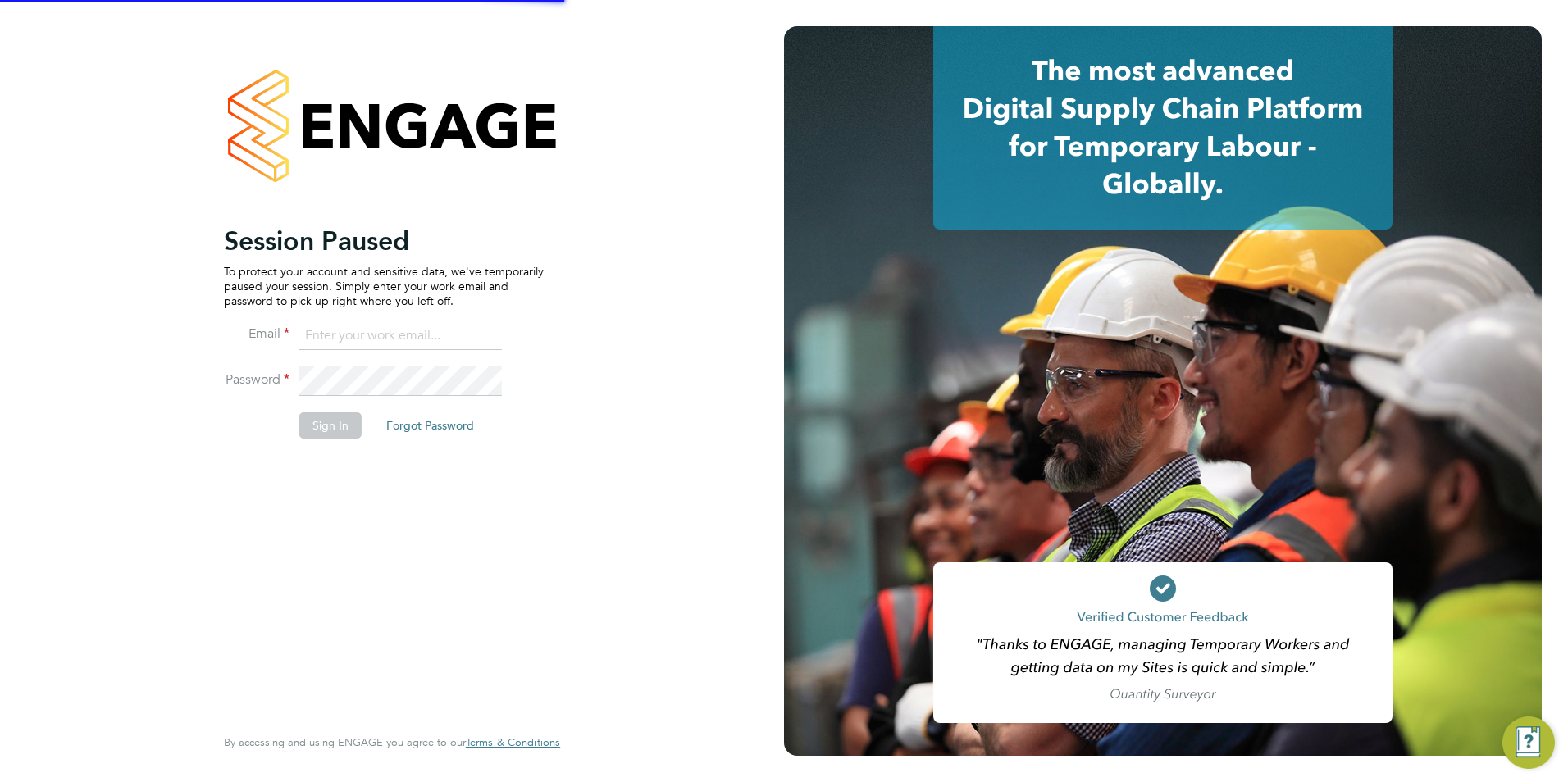 type on "[PERSON_NAME][EMAIL_ADDRESS][DOMAIN_NAME]" 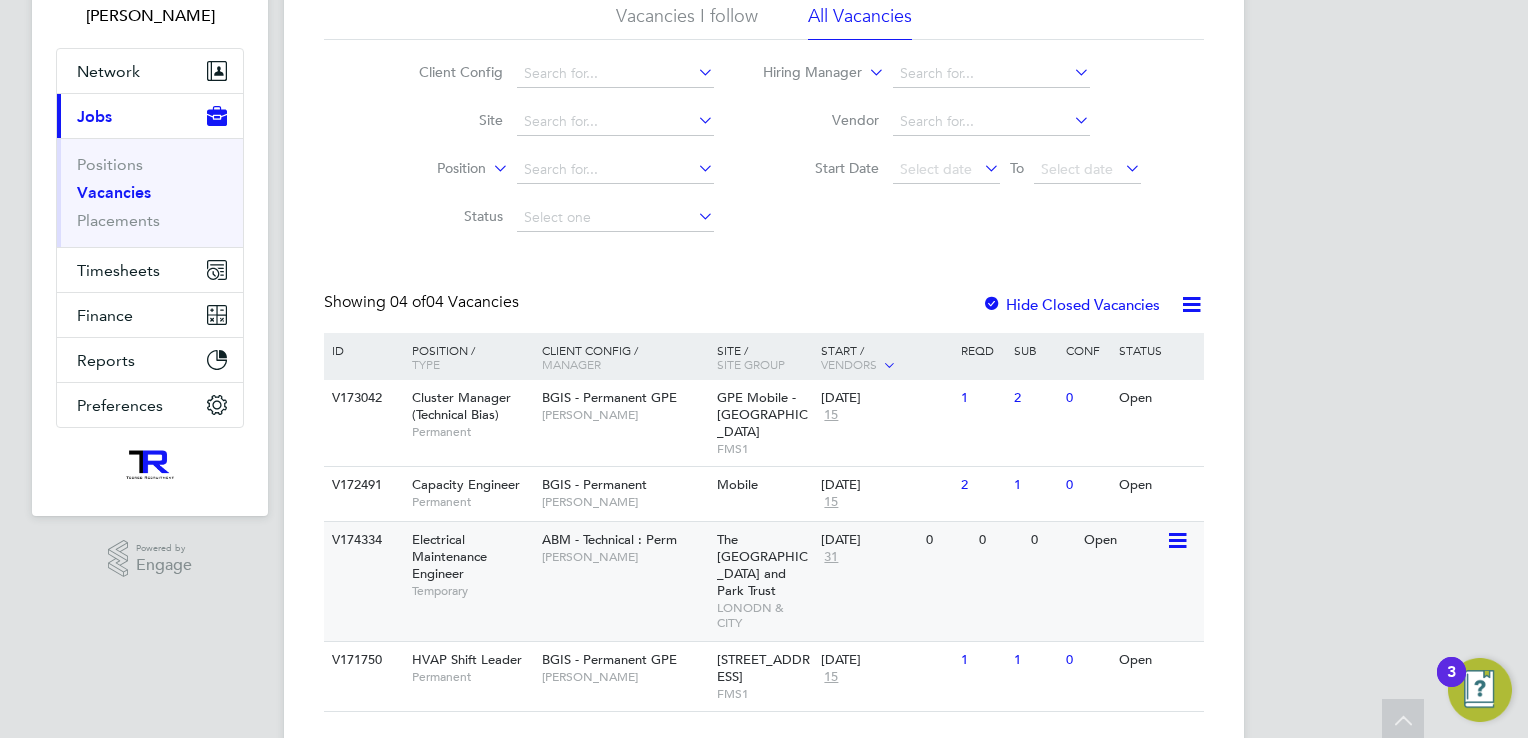 scroll, scrollTop: 155, scrollLeft: 0, axis: vertical 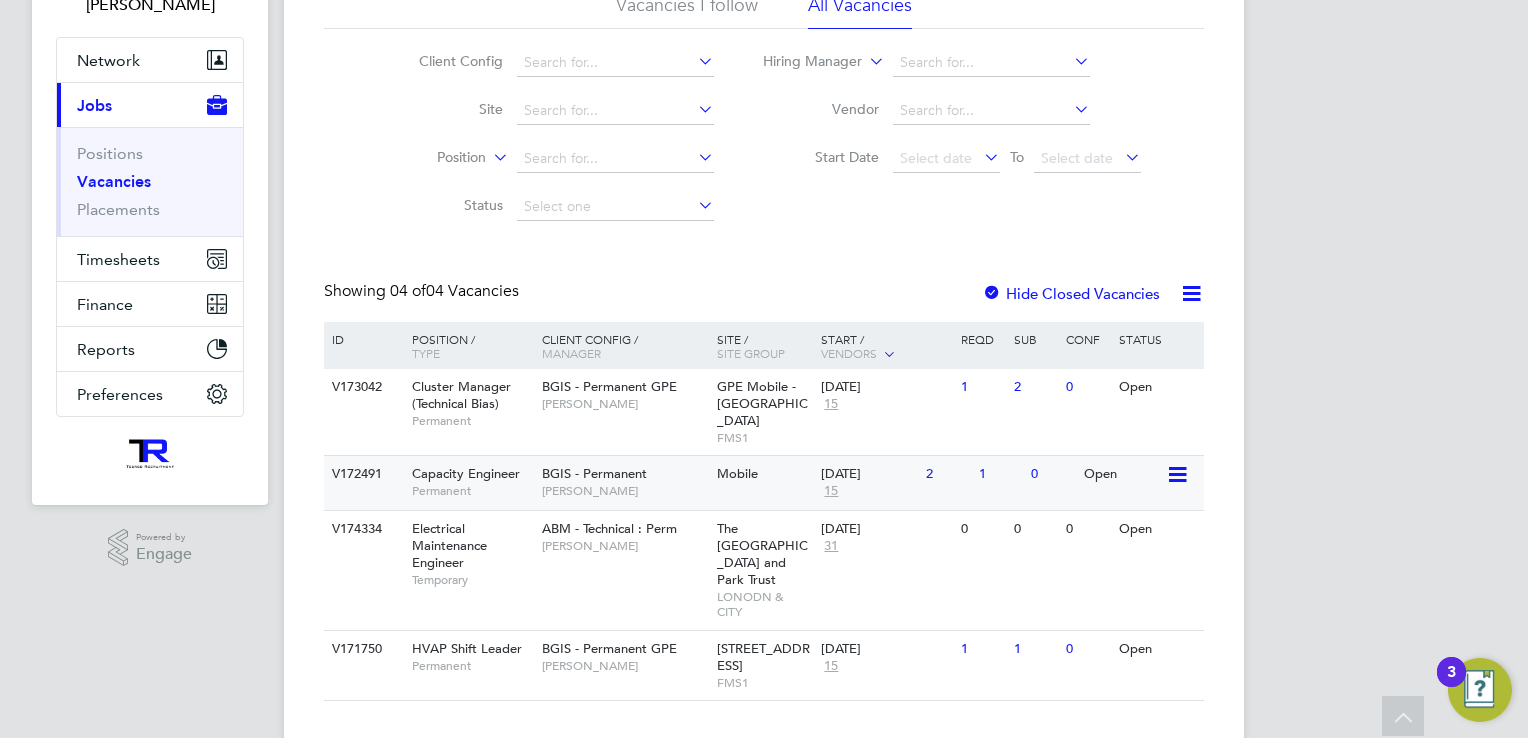 click on "Capacity Engineer" 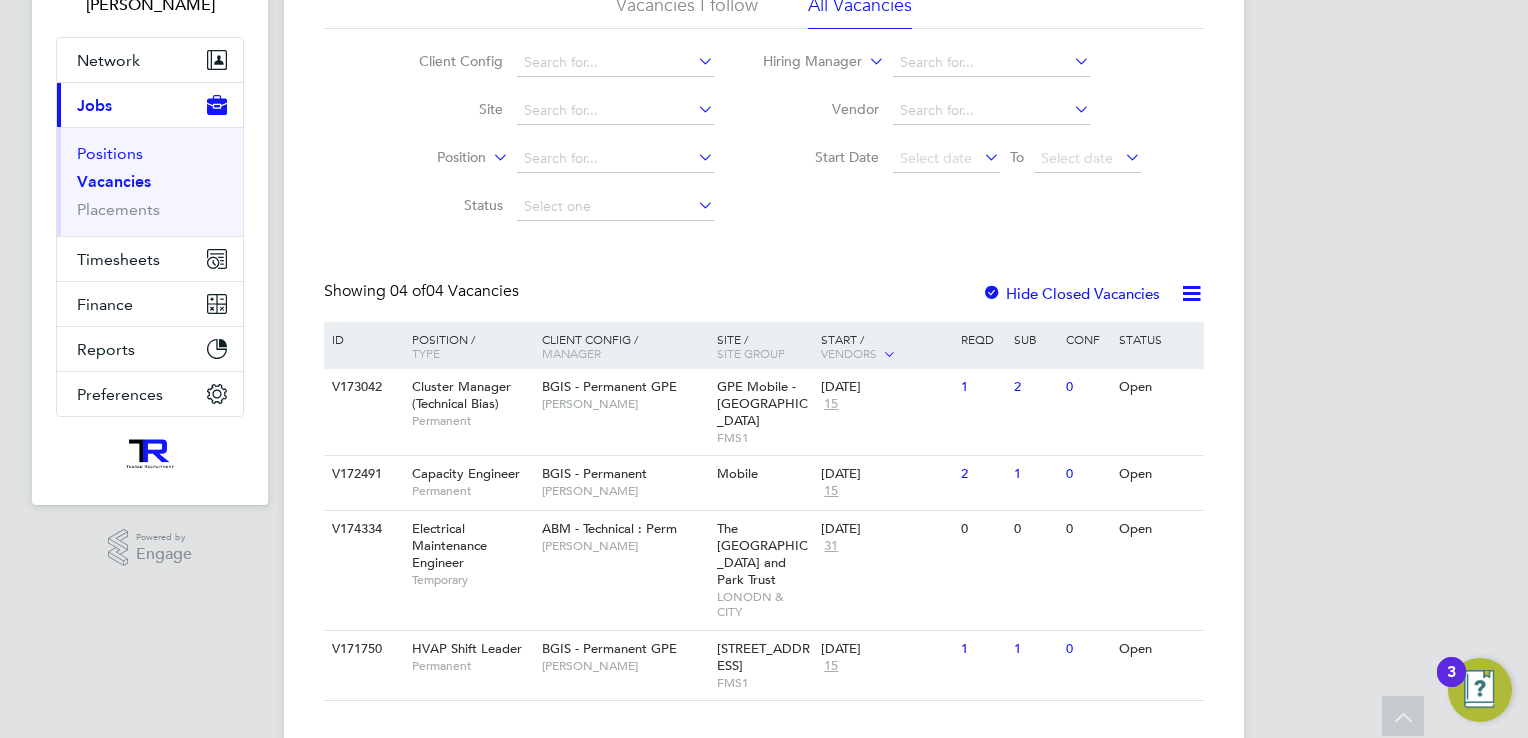 click on "Positions" at bounding box center [110, 153] 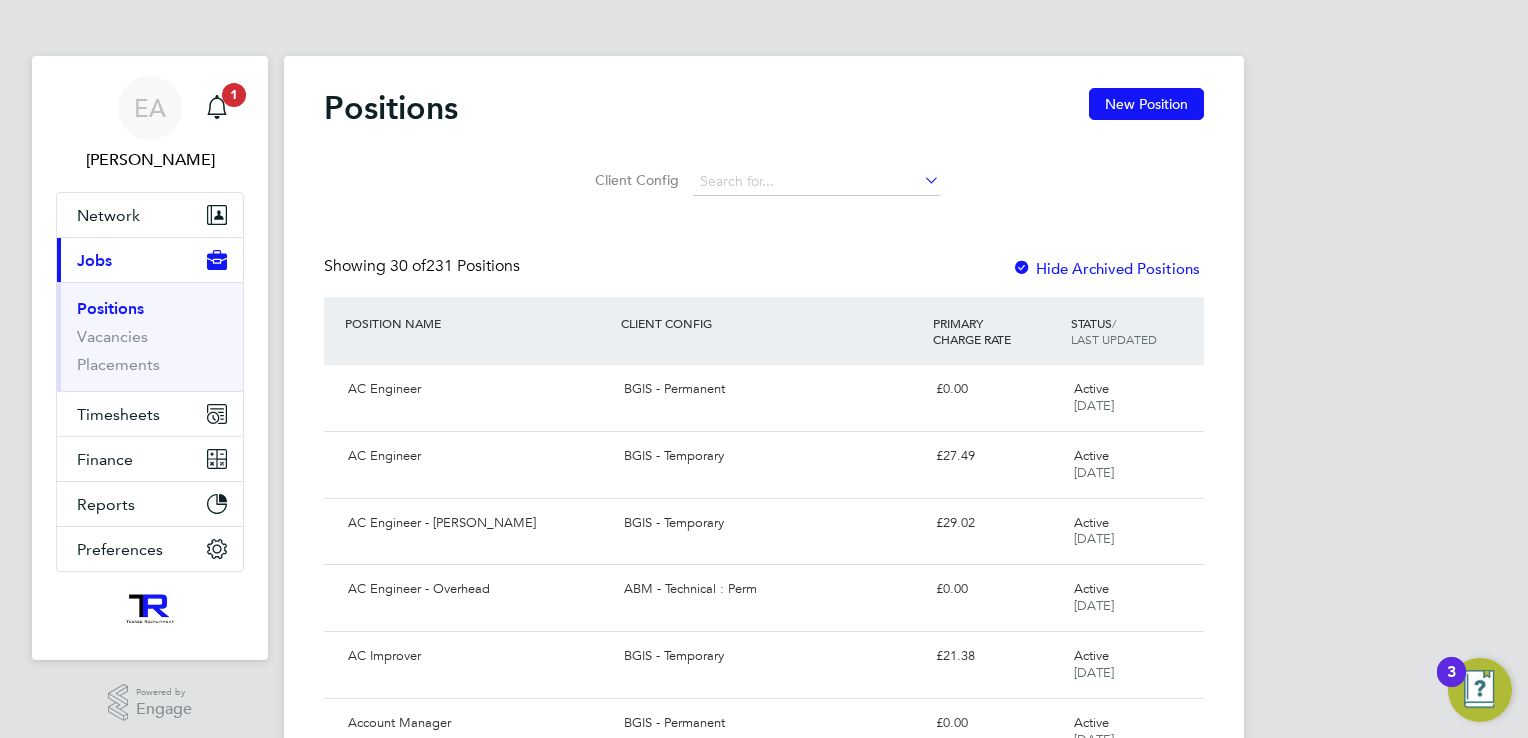 click on "Vacancies" at bounding box center [152, 341] 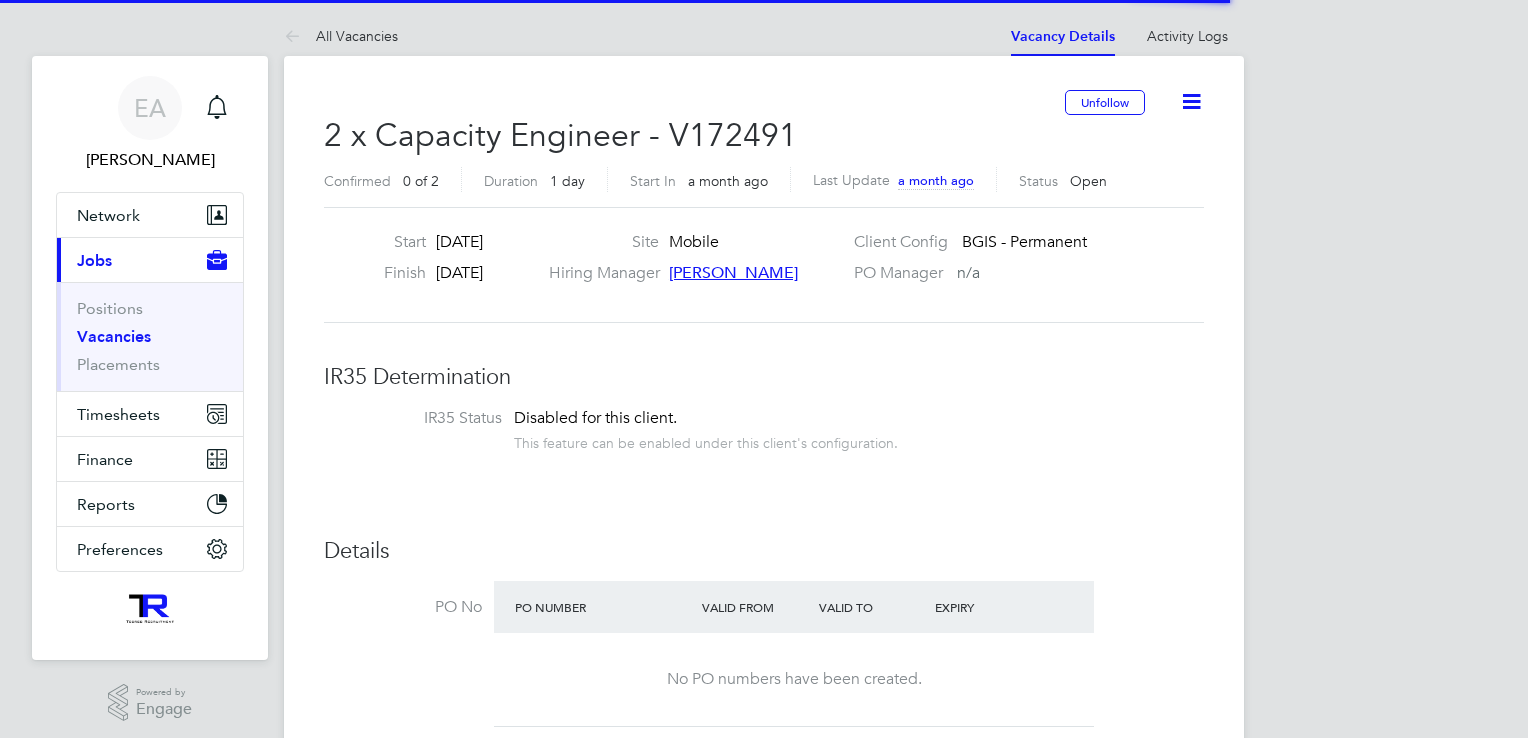 scroll, scrollTop: 0, scrollLeft: 0, axis: both 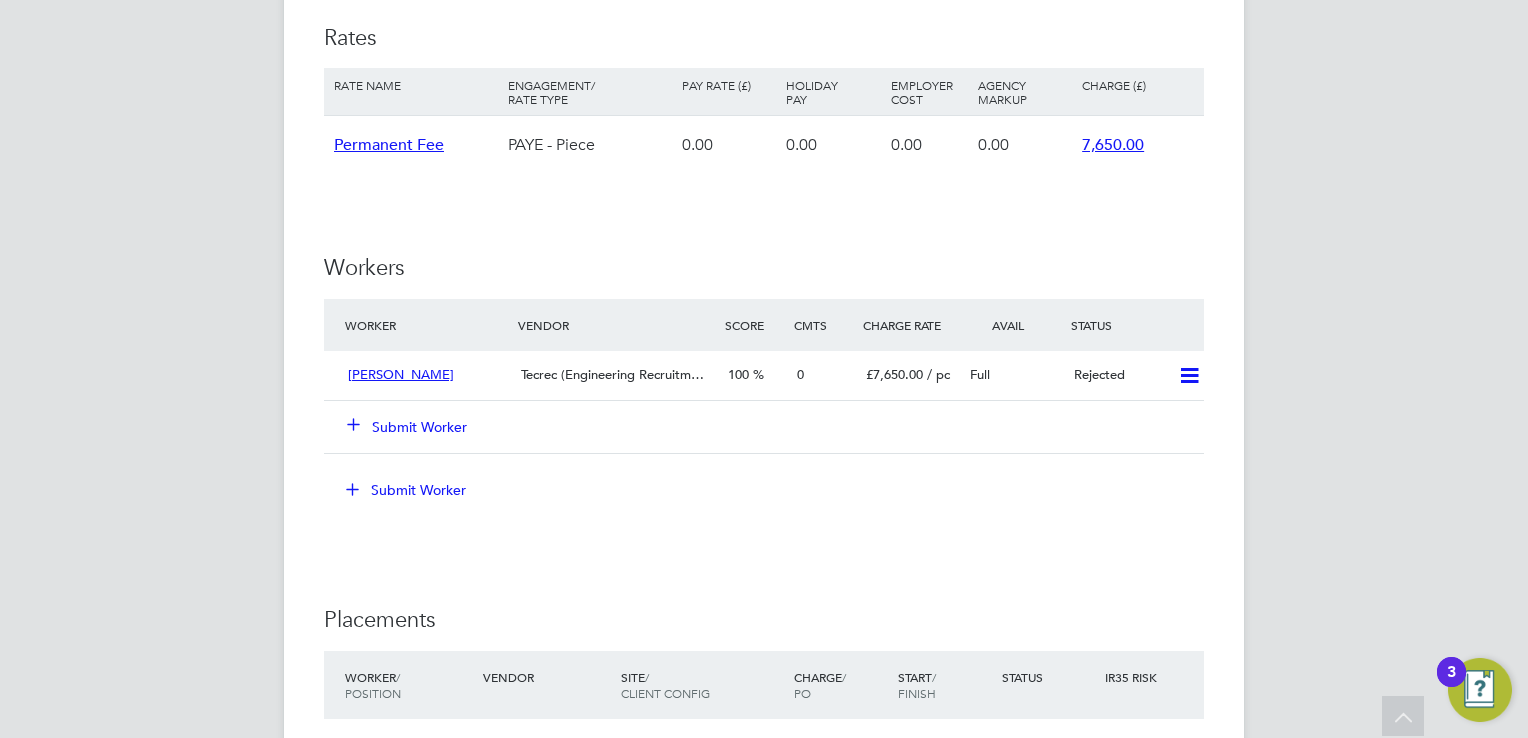 click 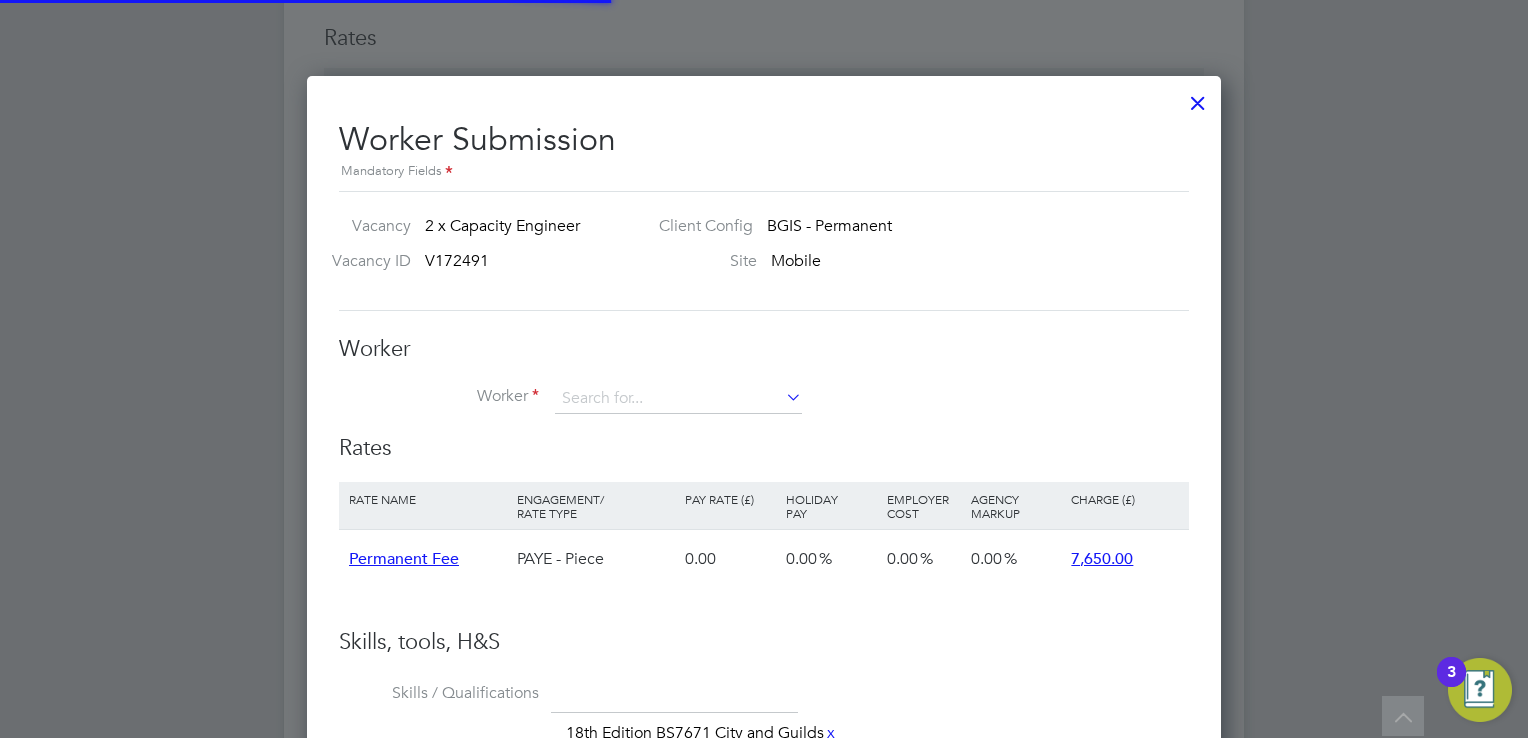 scroll, scrollTop: 10, scrollLeft: 10, axis: both 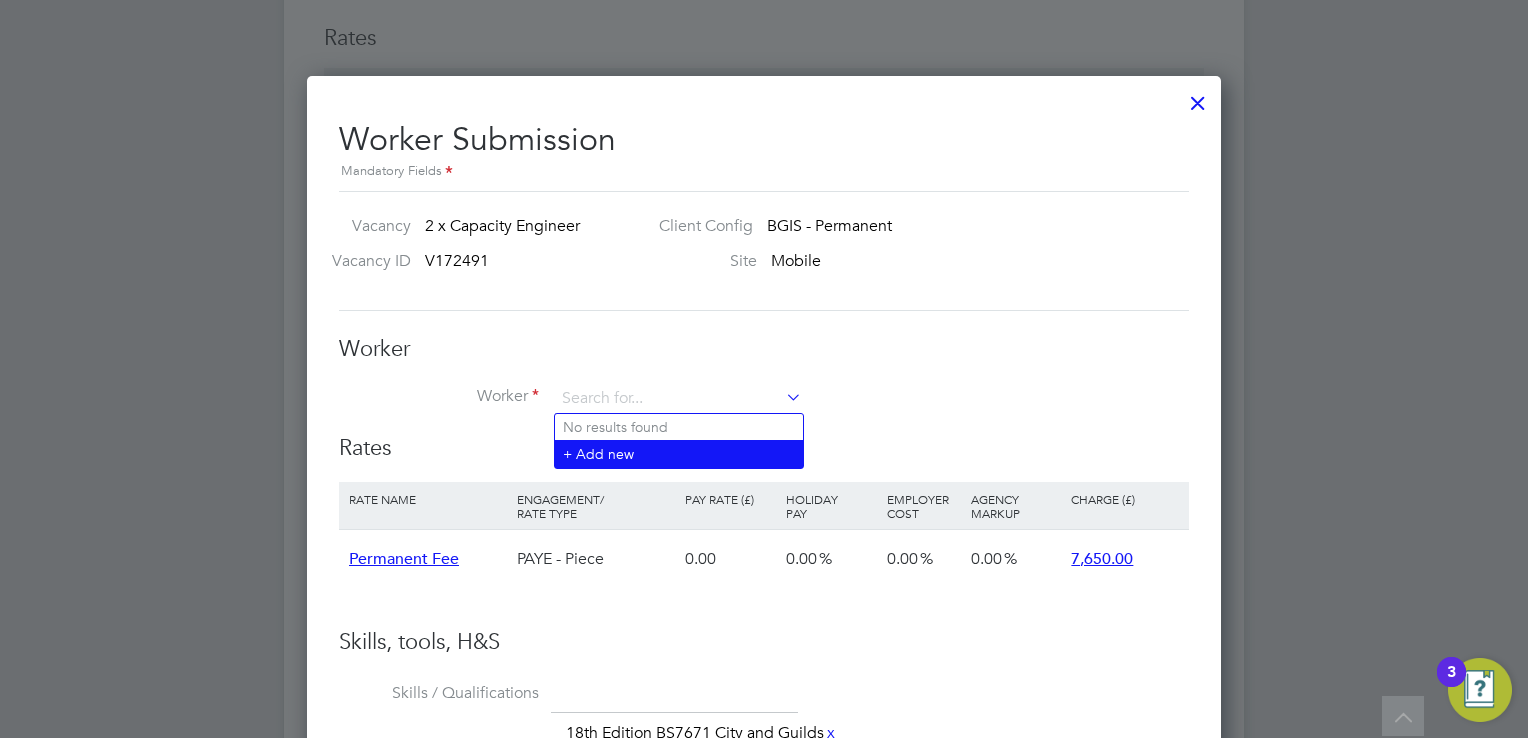 click on "+ Add new" 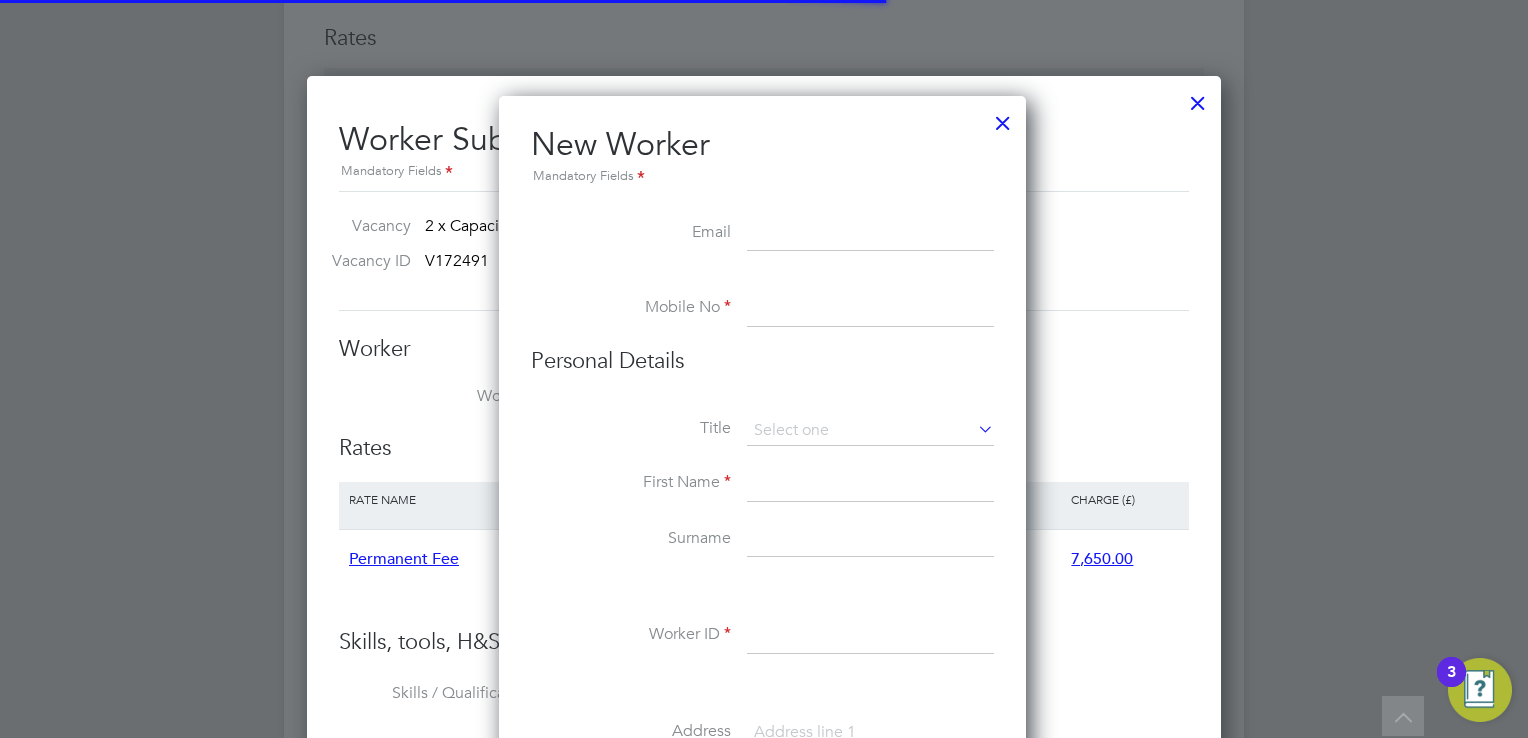 scroll, scrollTop: 10, scrollLeft: 10, axis: both 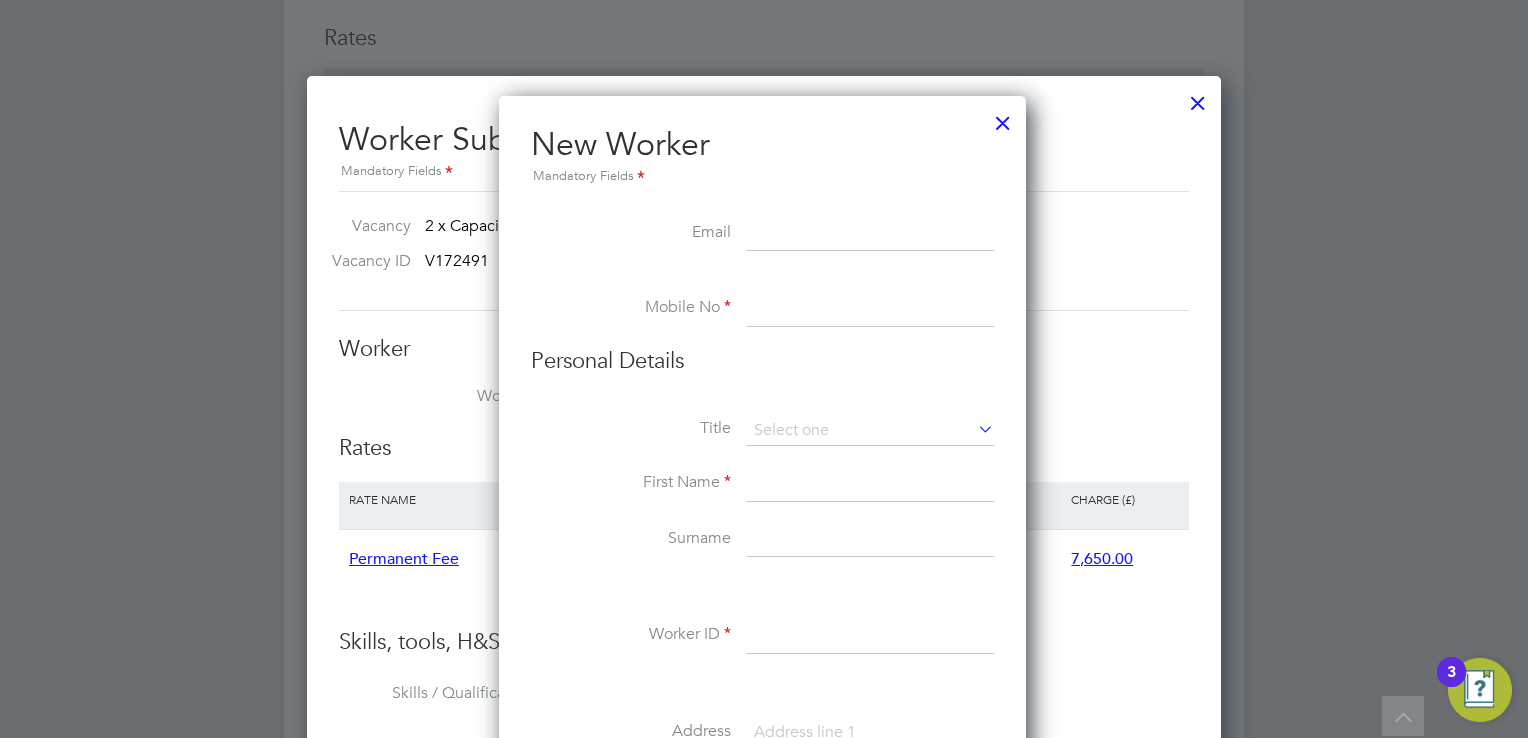 click at bounding box center (870, 234) 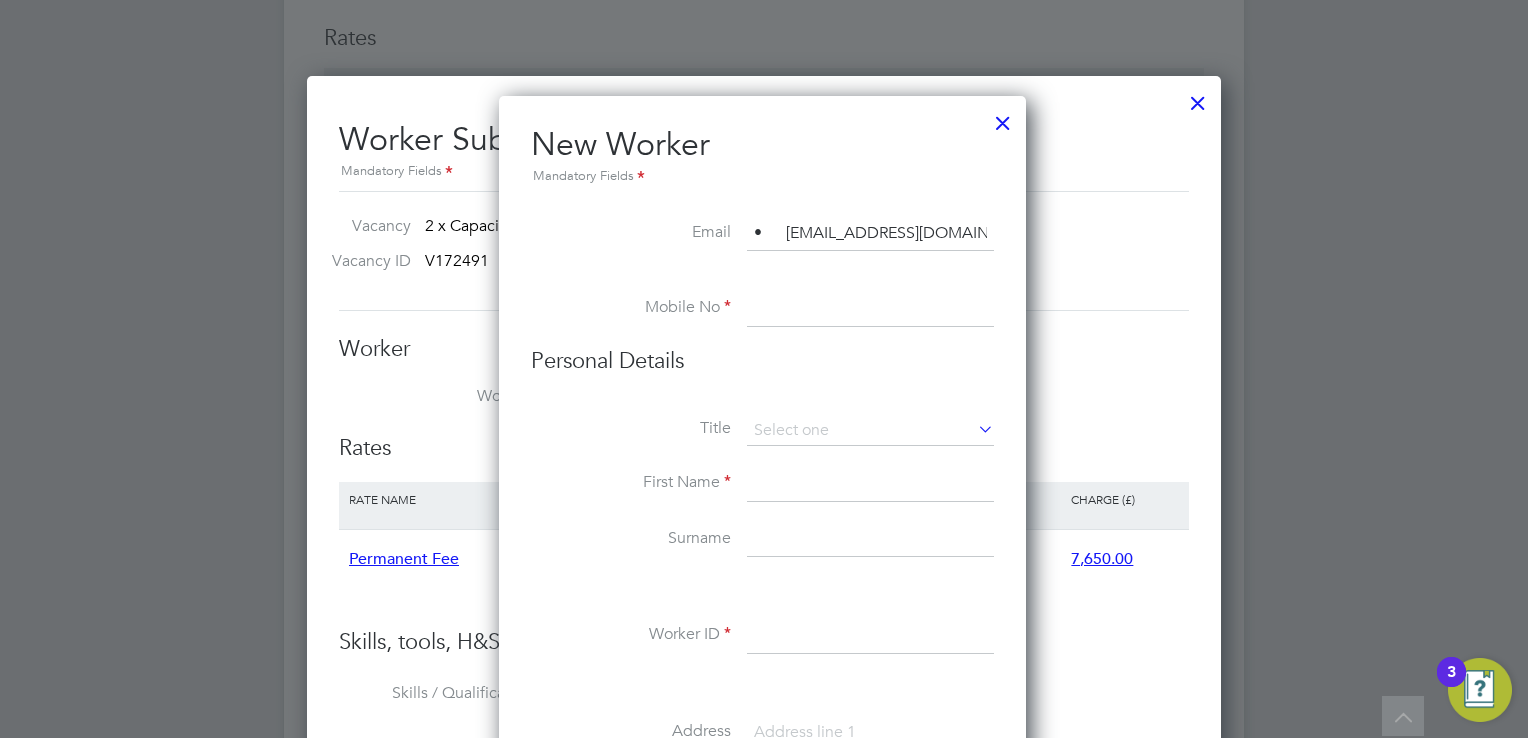 click on "Email   •	jf.89@hotmail.co.uk" at bounding box center [762, 244] 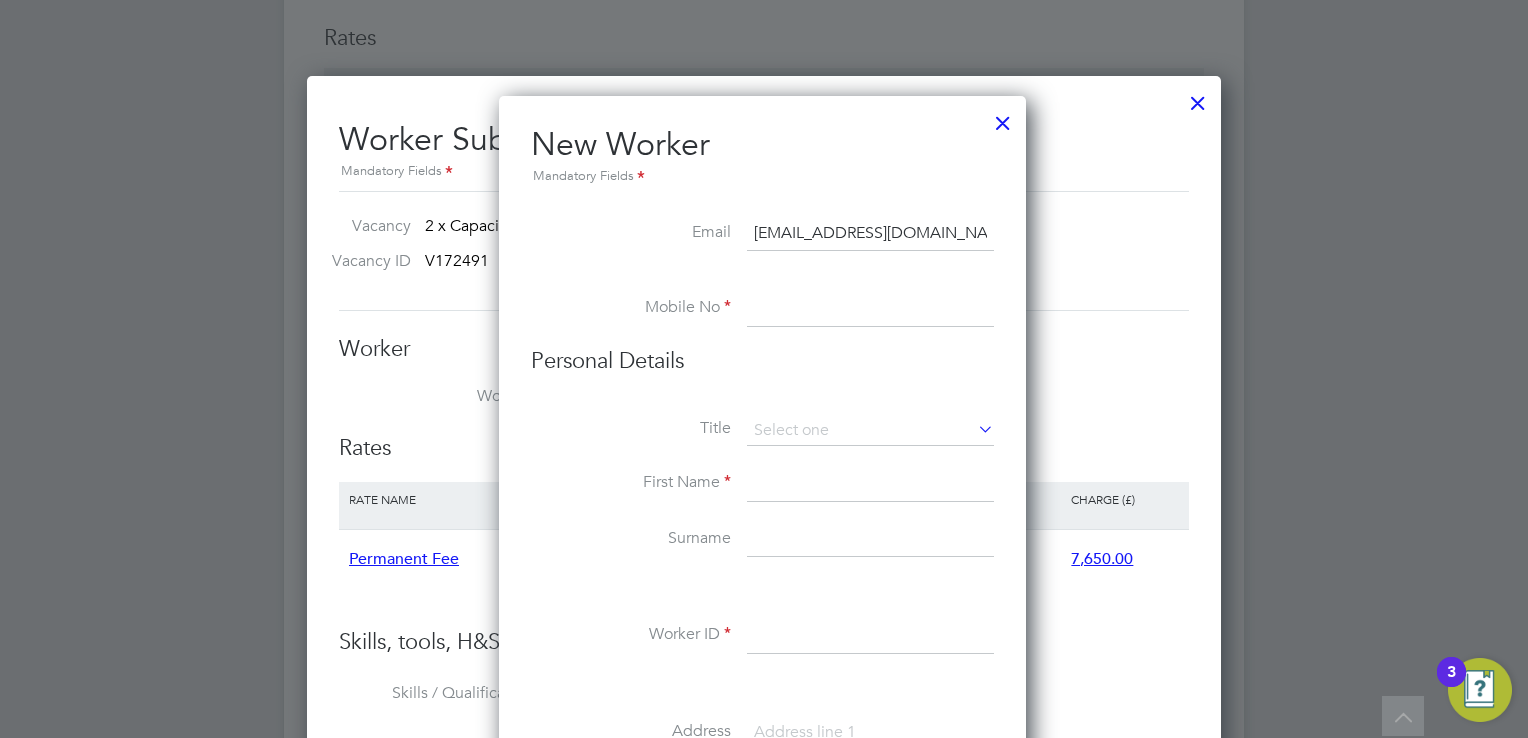 type on "jf.89@hotmail.co.uk" 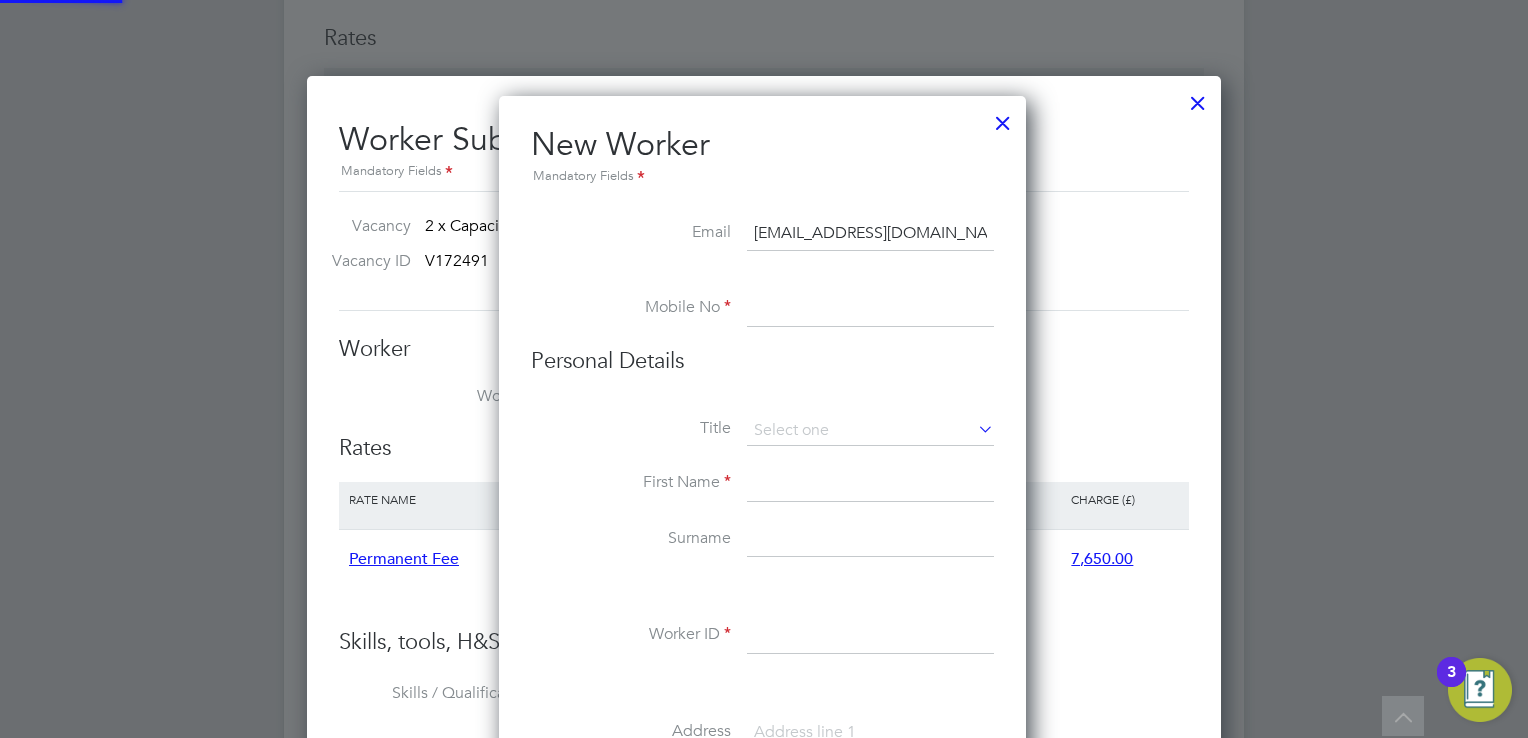click on "Email   jf.89@hotmail.co.uk" at bounding box center (762, 244) 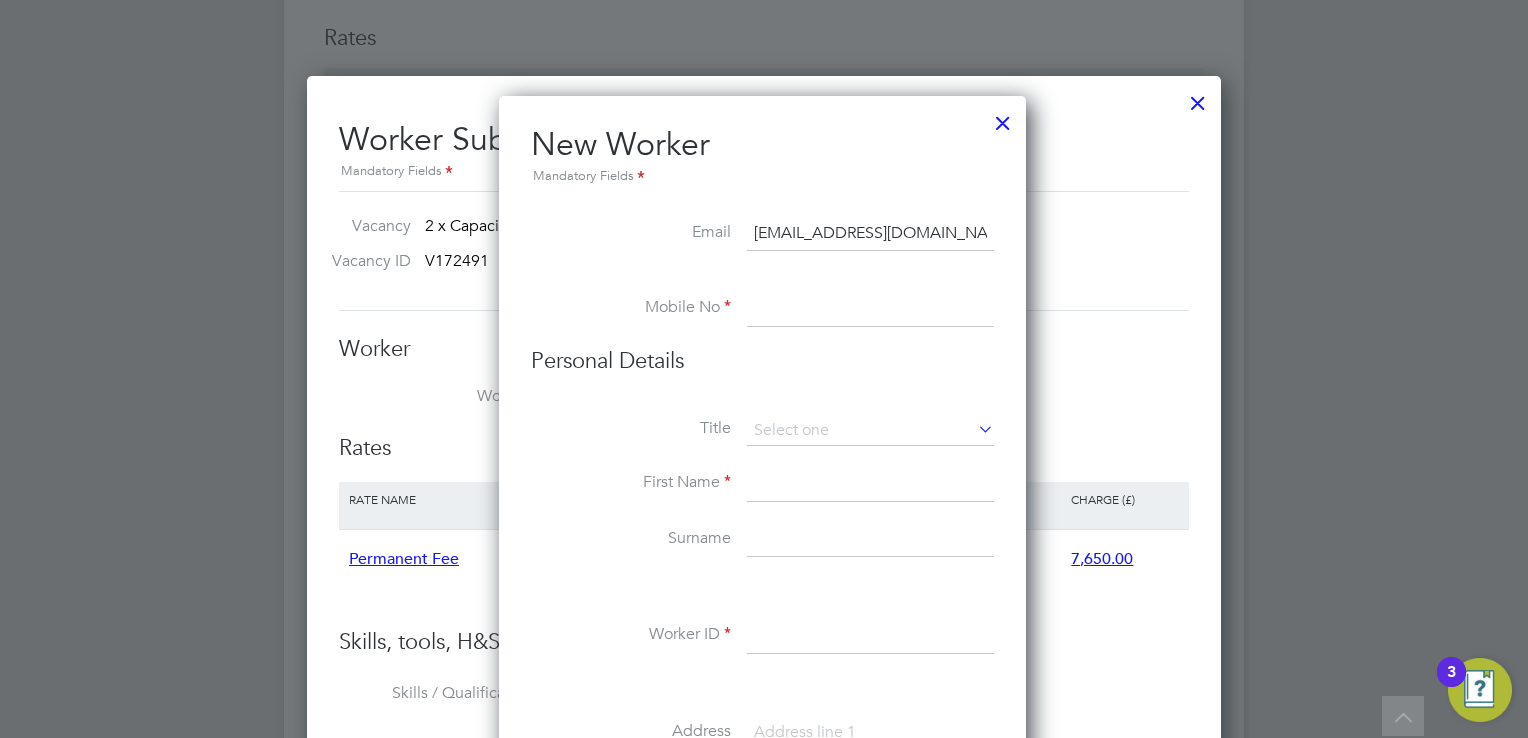 click at bounding box center [870, 309] 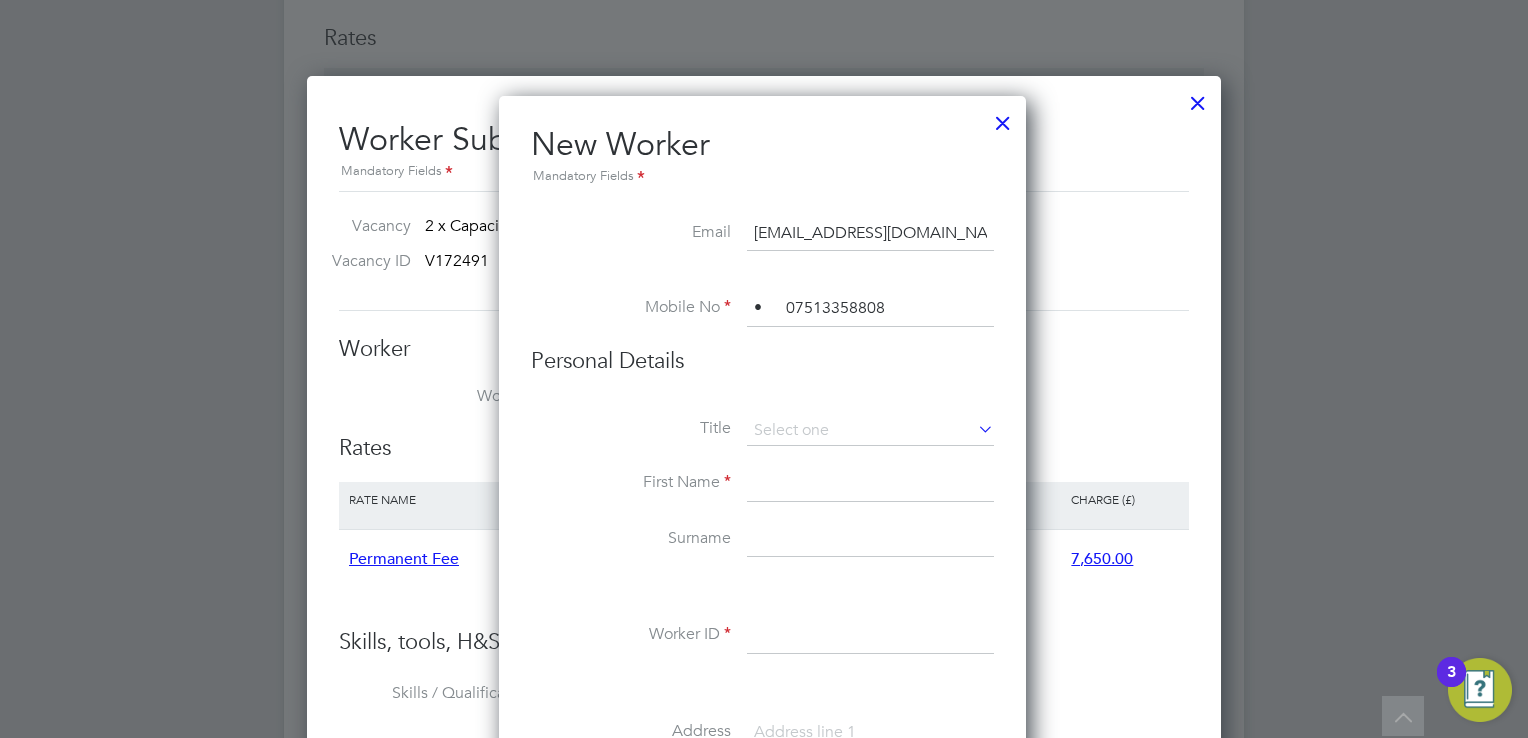 click on "•	07513358808" at bounding box center (870, 309) 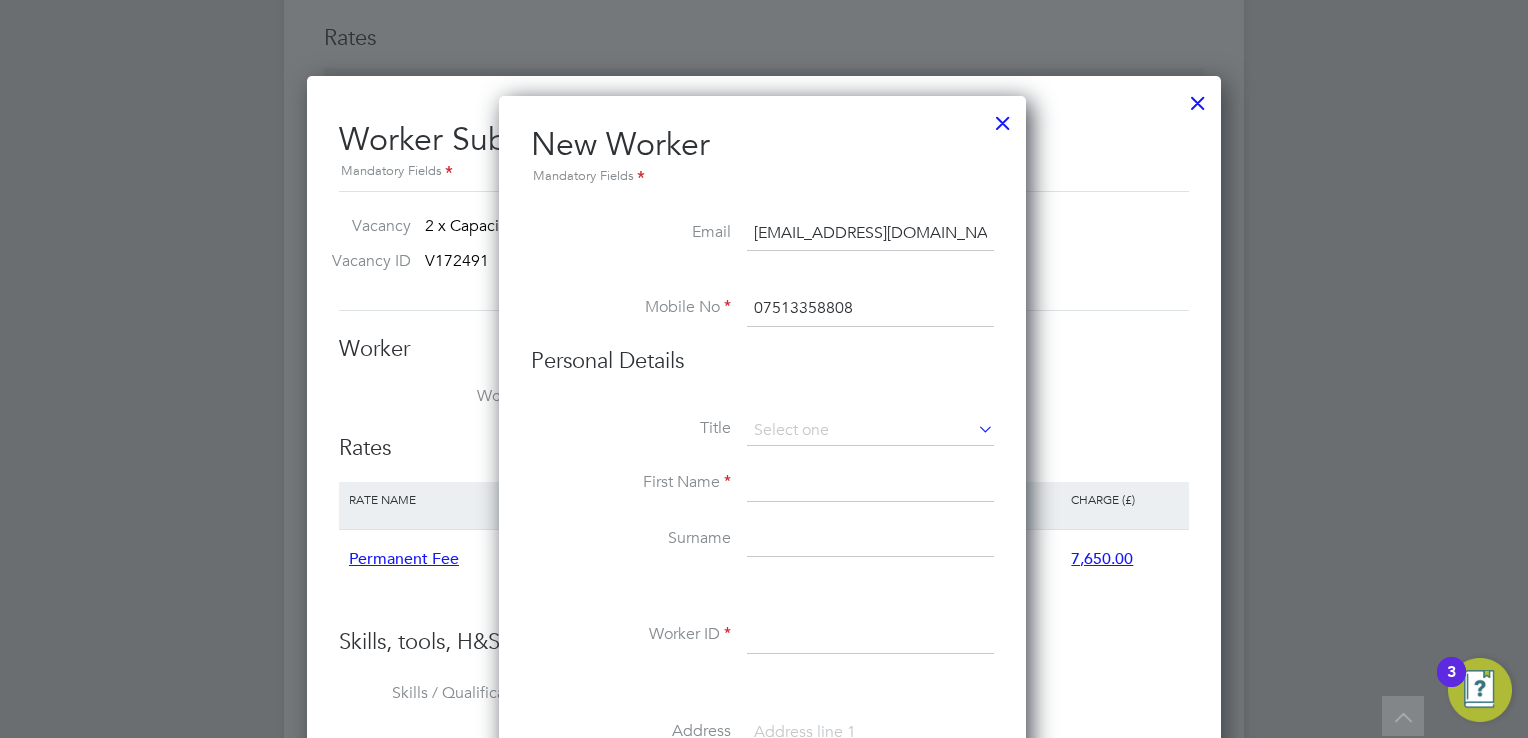 type on "07513358808" 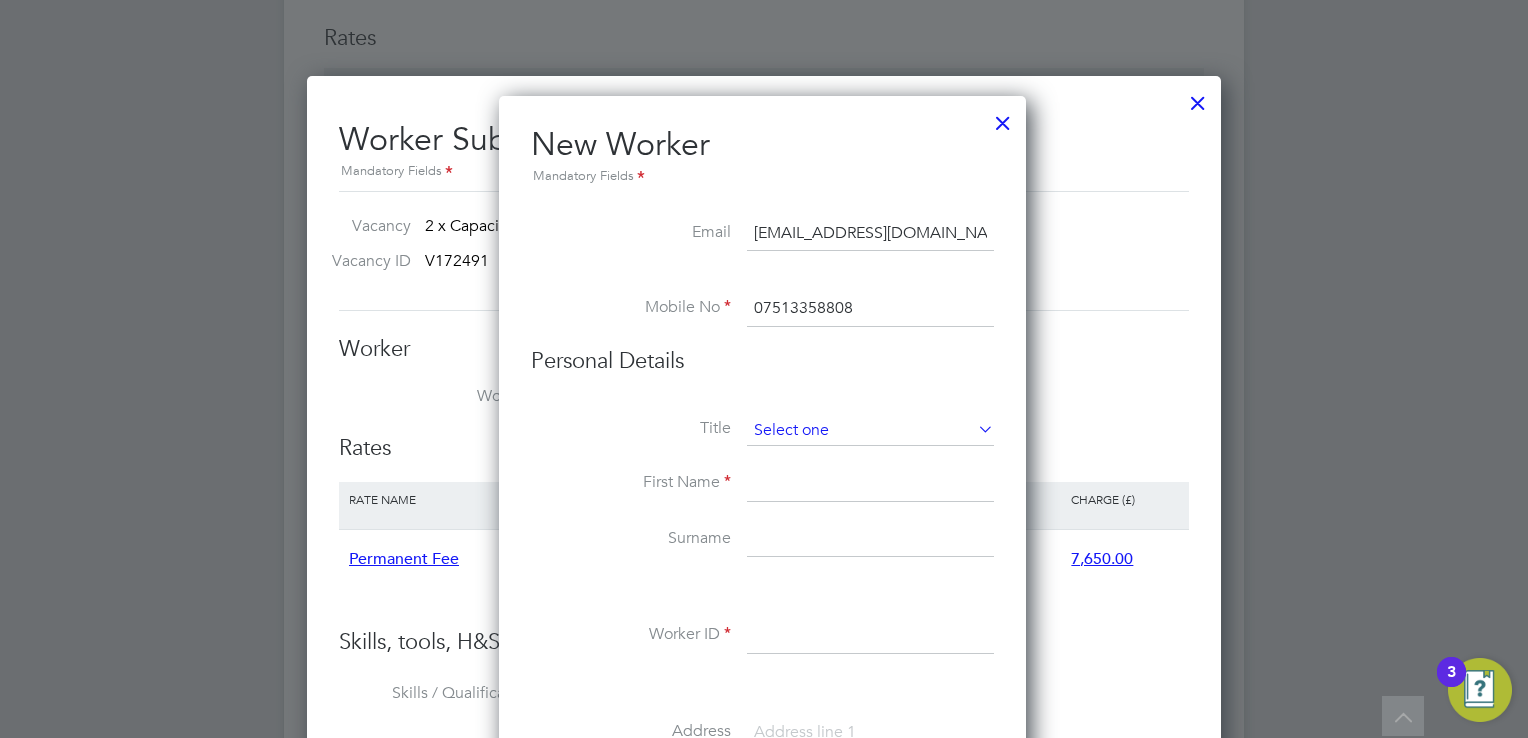 click at bounding box center [870, 431] 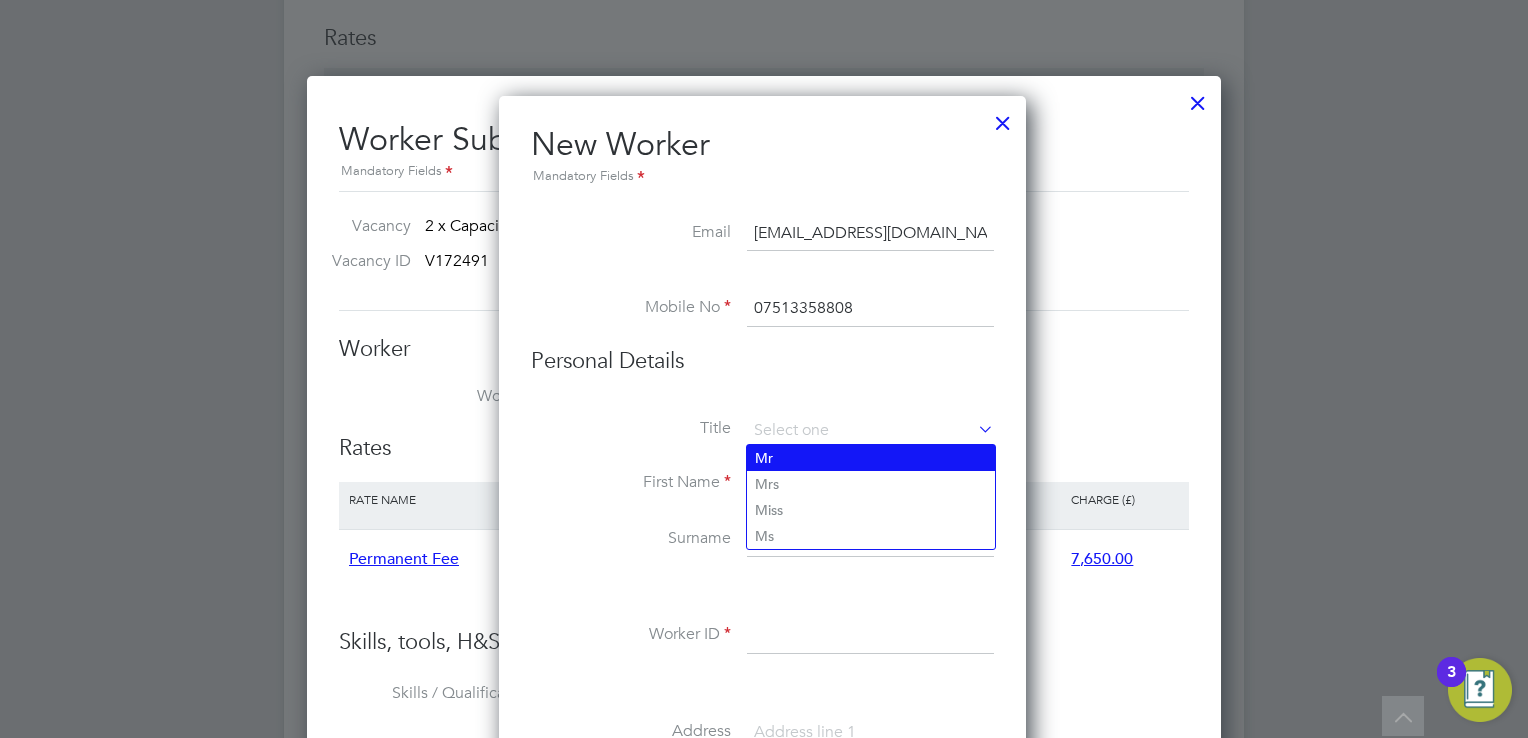 click on "Mr" 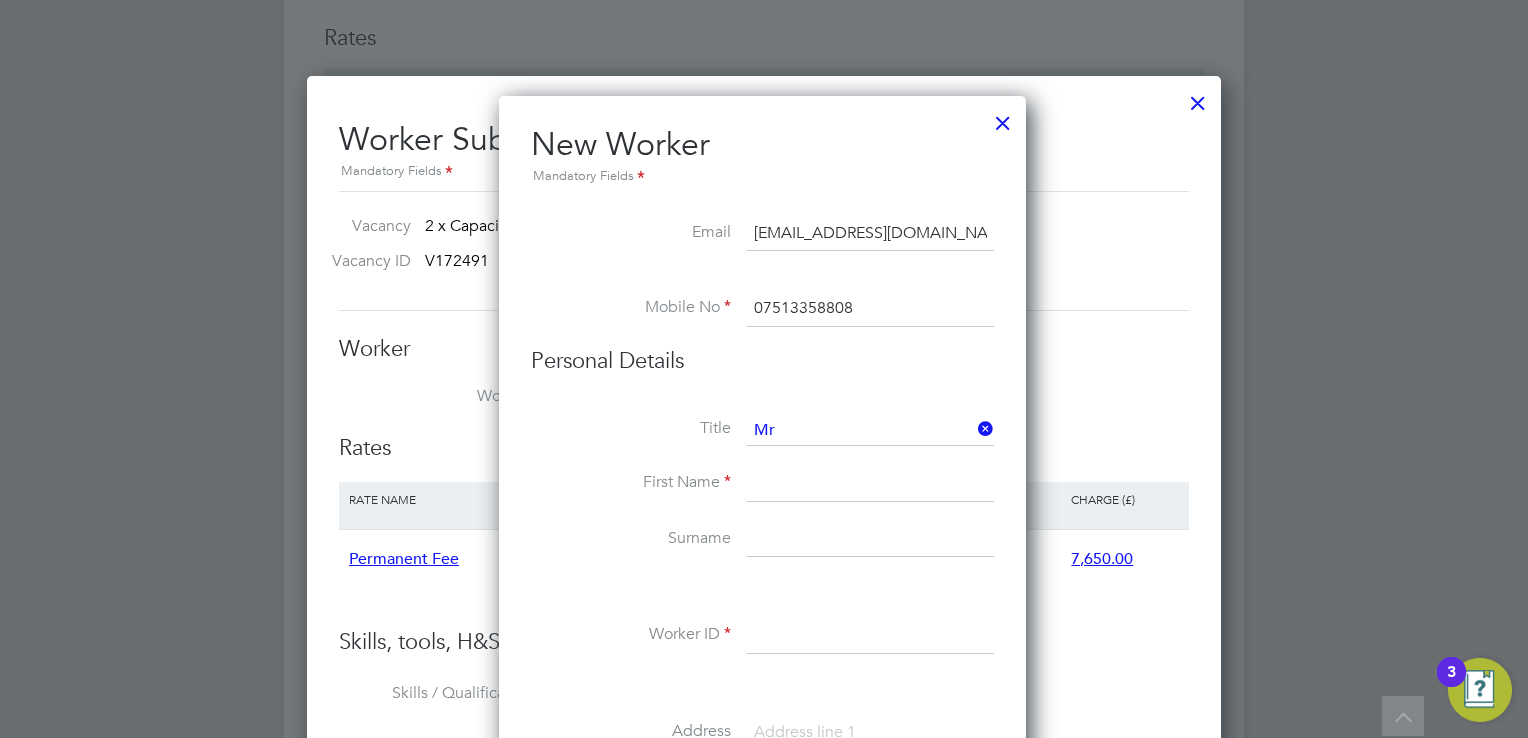 click on "Title   Mr" at bounding box center (762, 441) 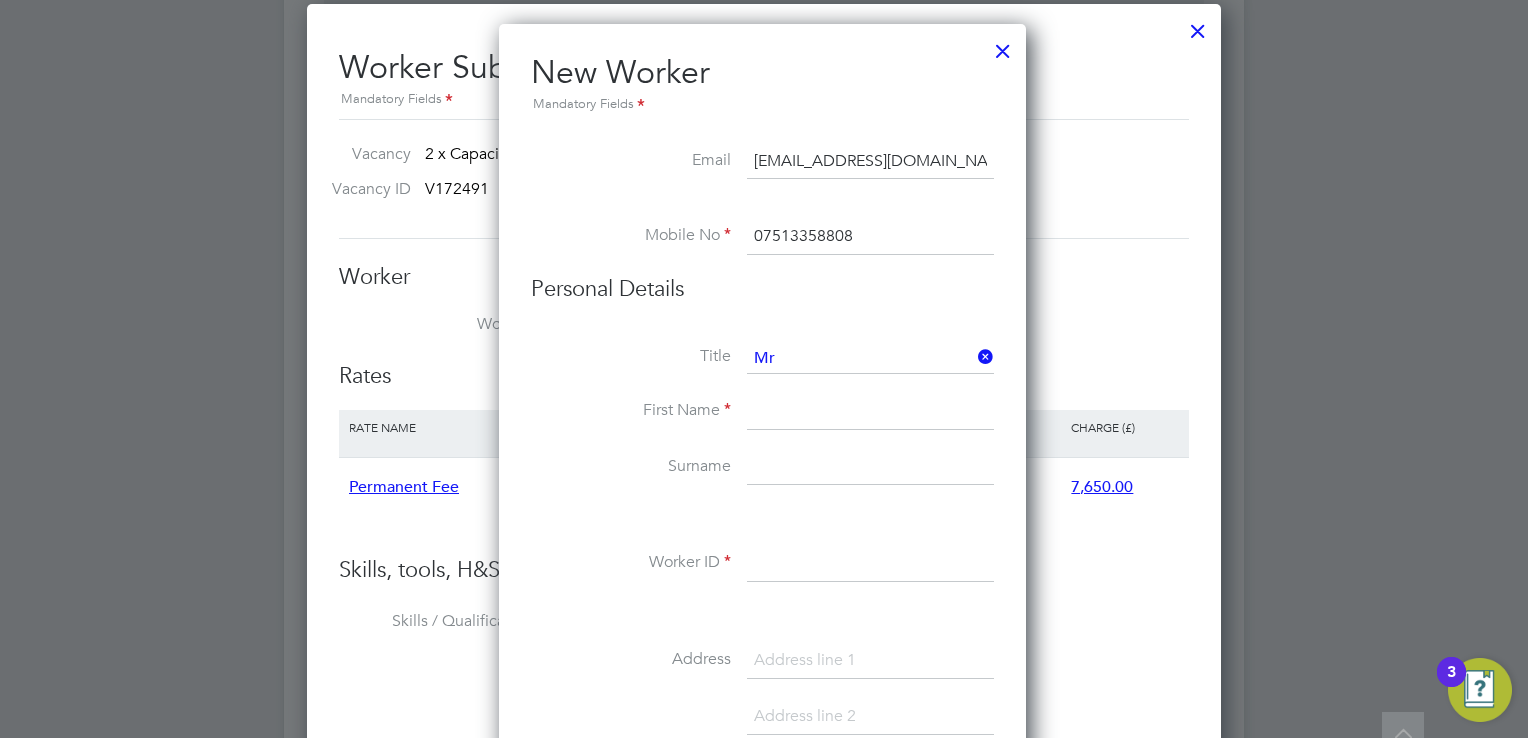 scroll, scrollTop: 2800, scrollLeft: 0, axis: vertical 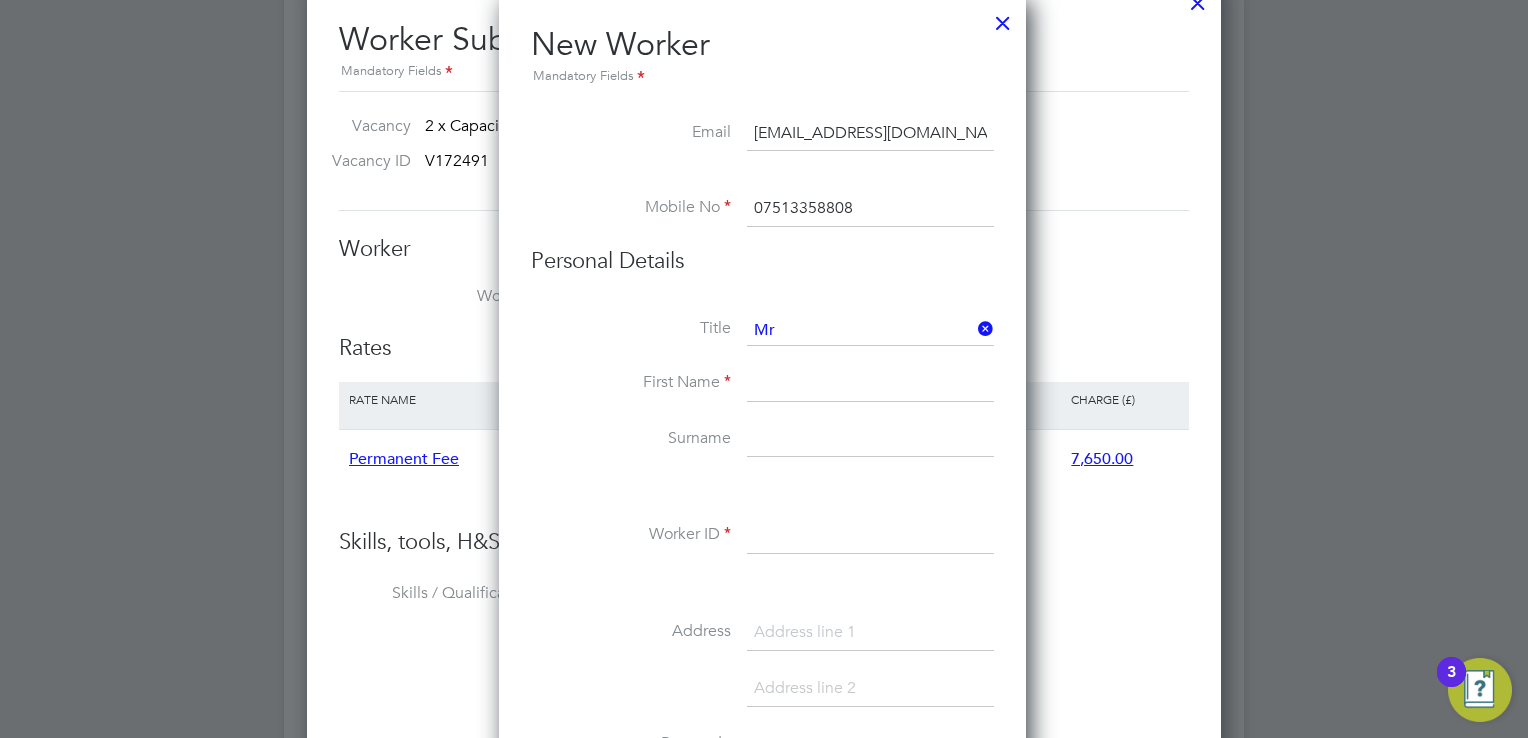 click on "First Name" at bounding box center (762, 394) 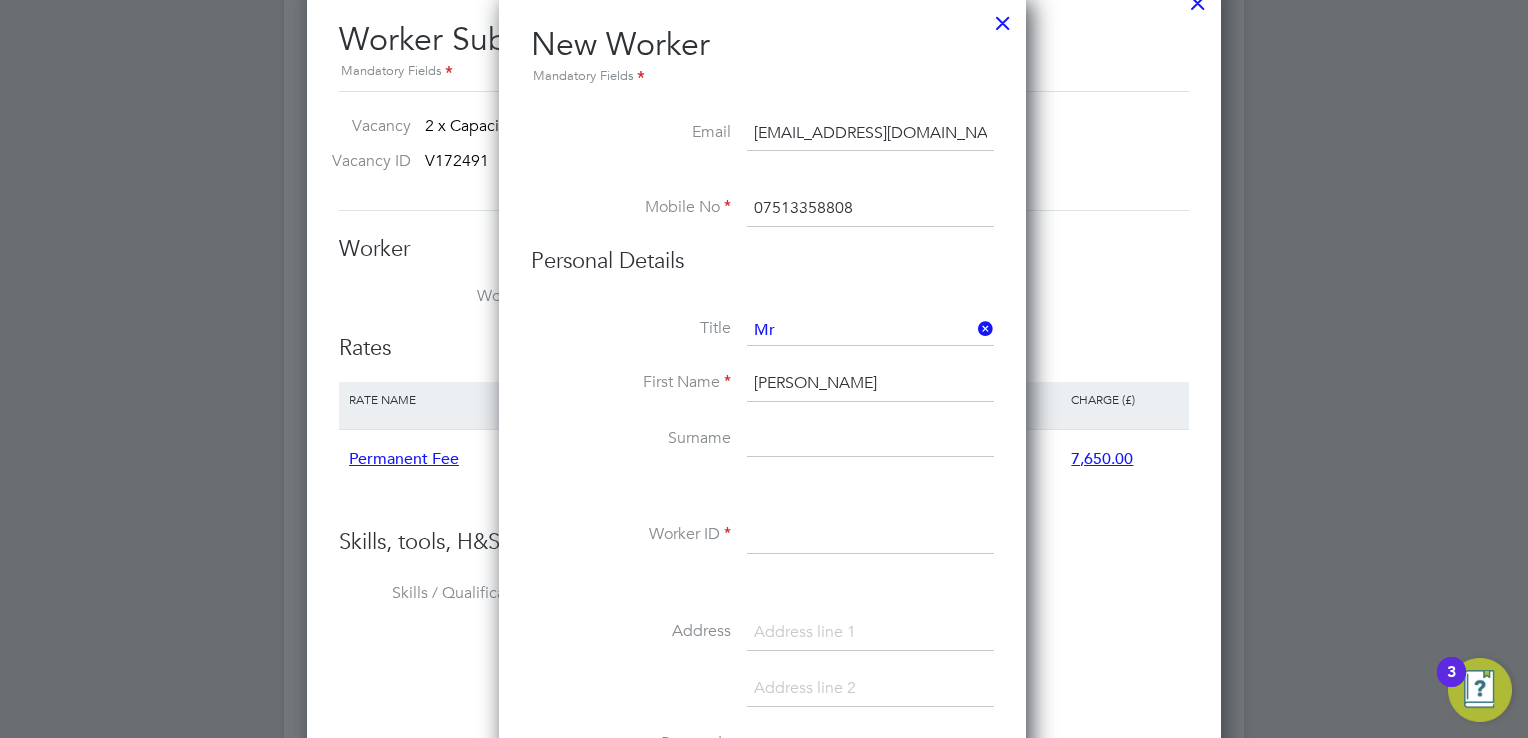 type on "James" 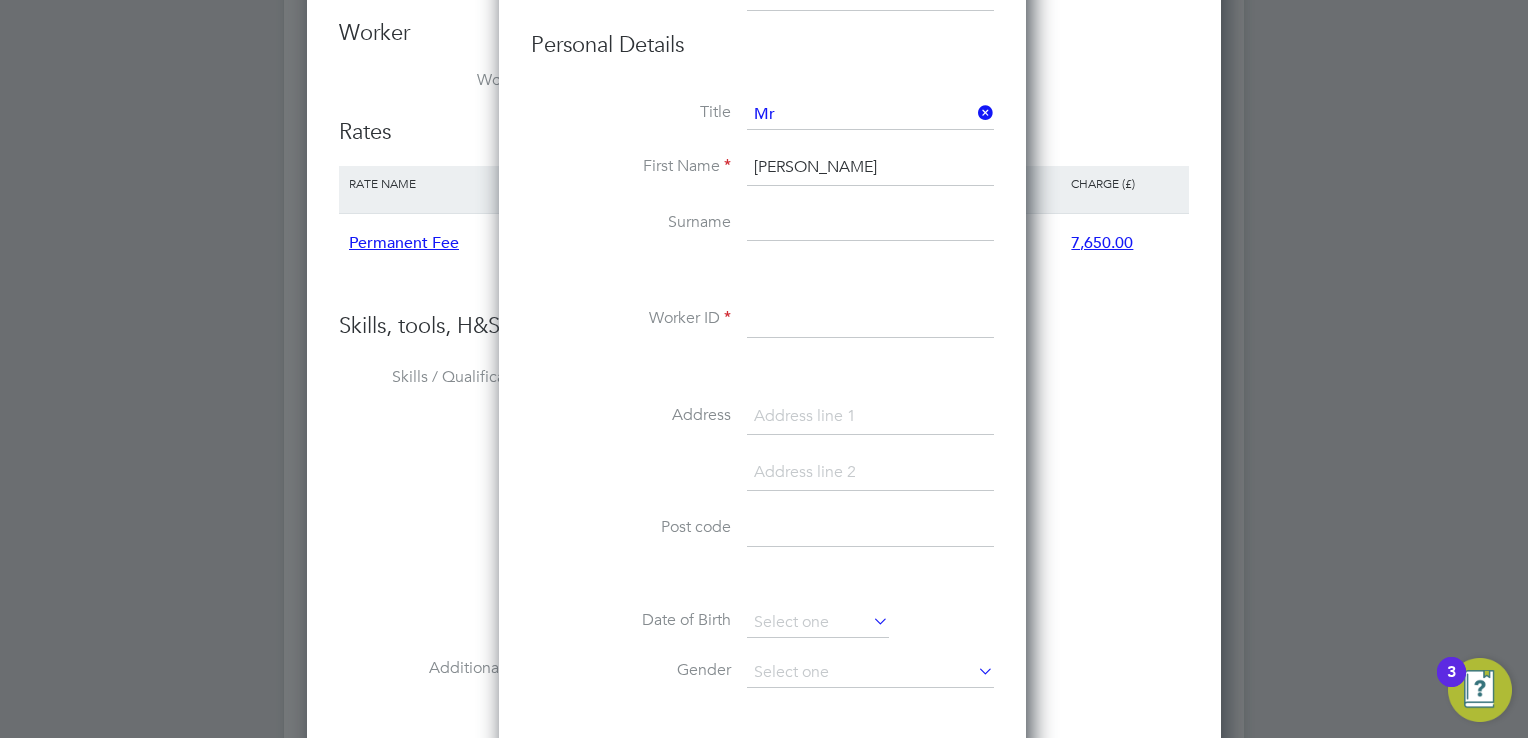 scroll, scrollTop: 3070, scrollLeft: 0, axis: vertical 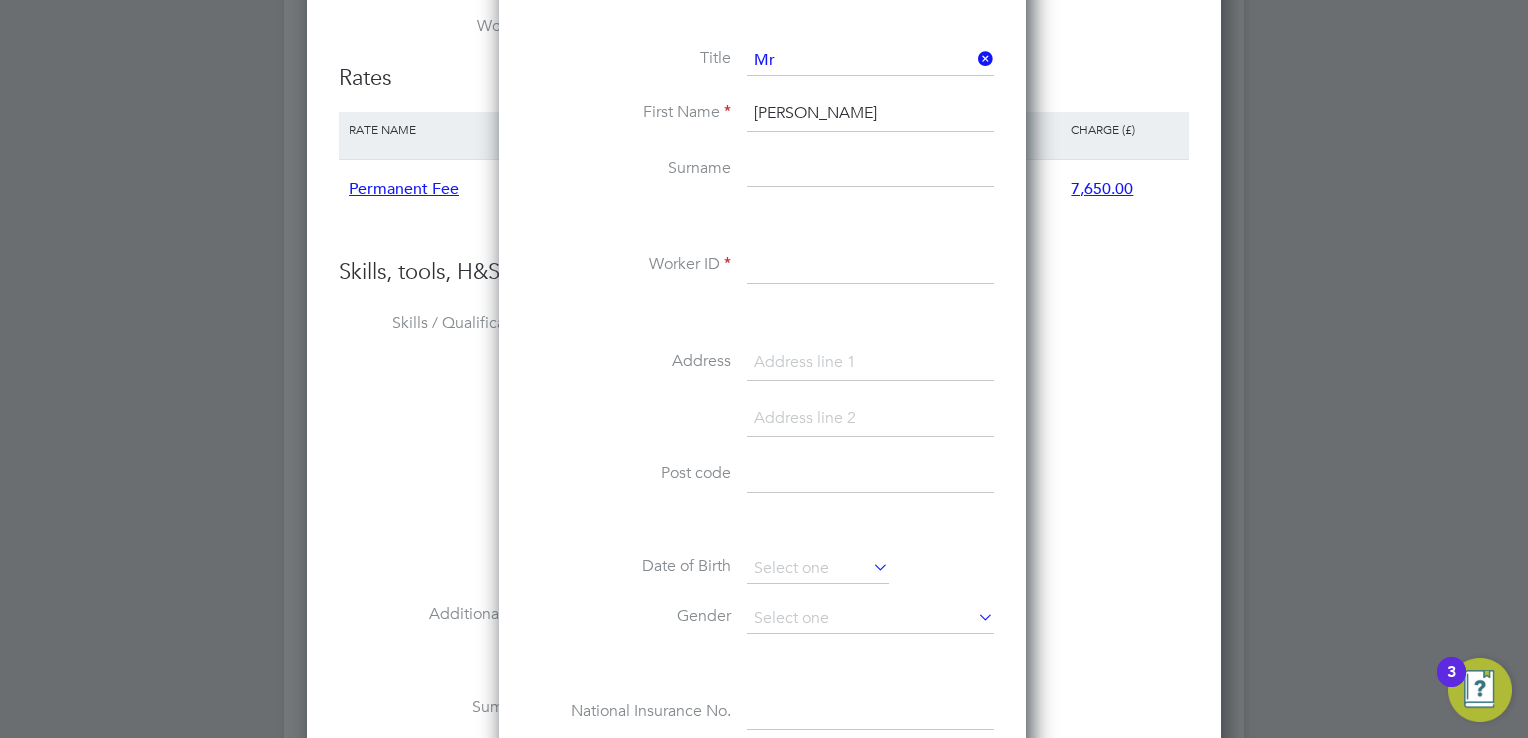 click at bounding box center (870, 170) 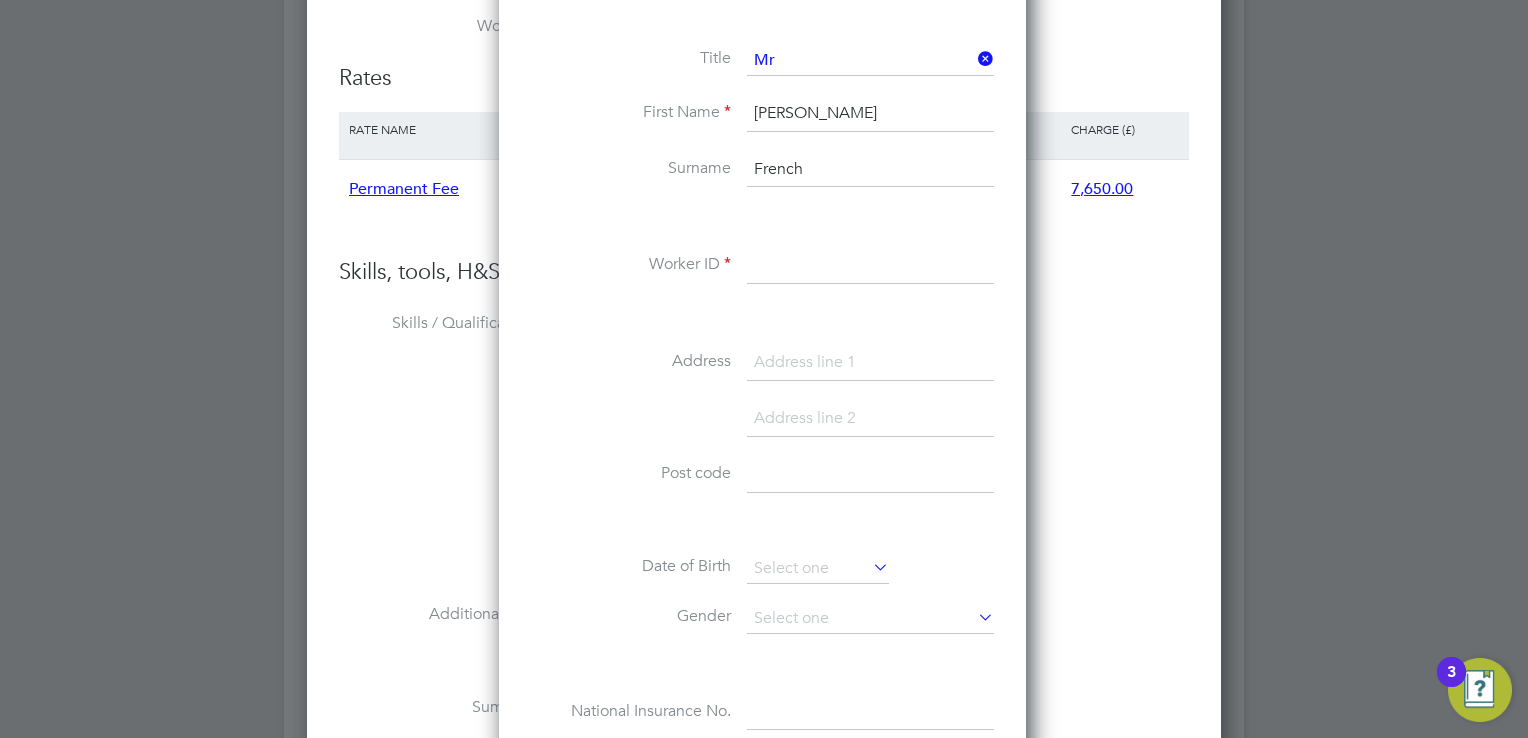 type on "French" 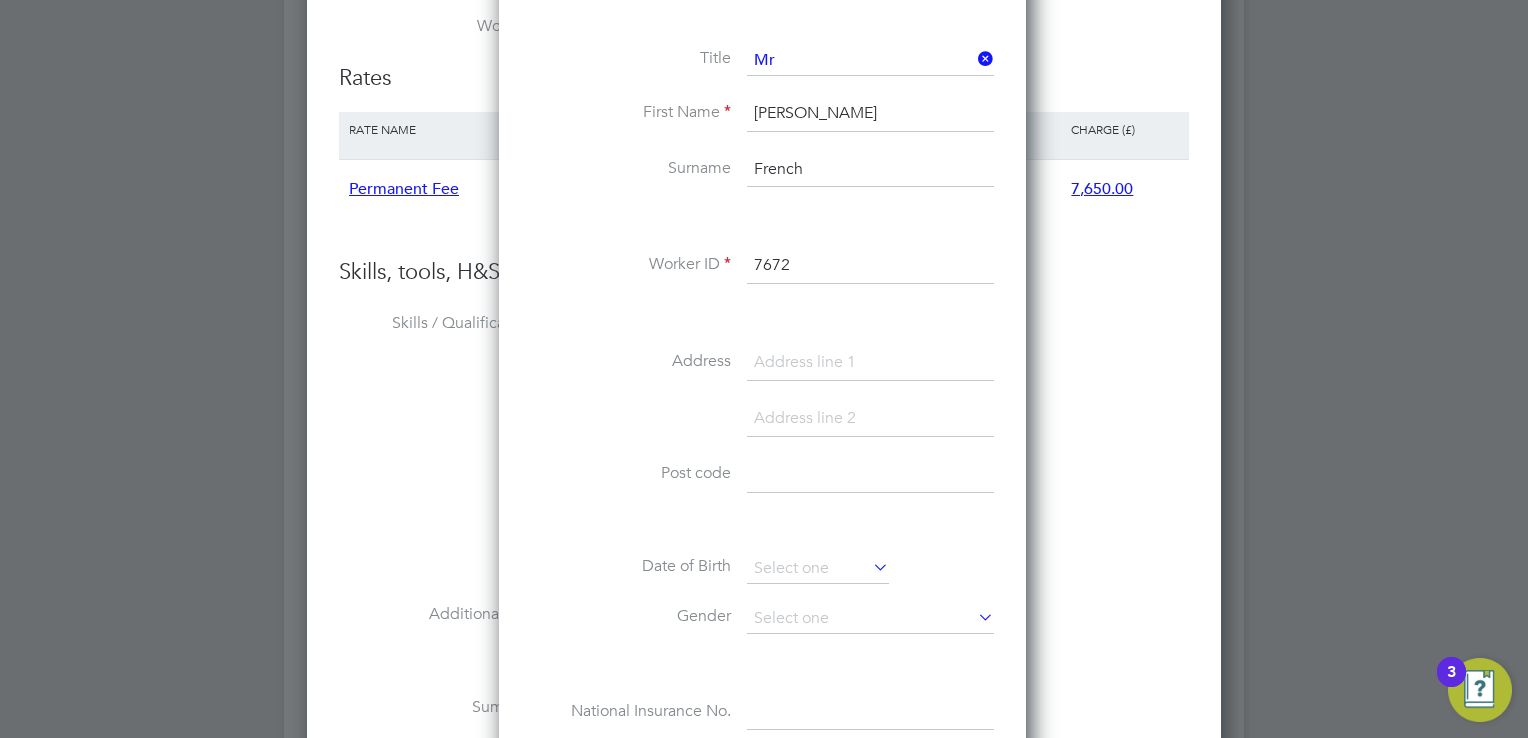 type on "7672" 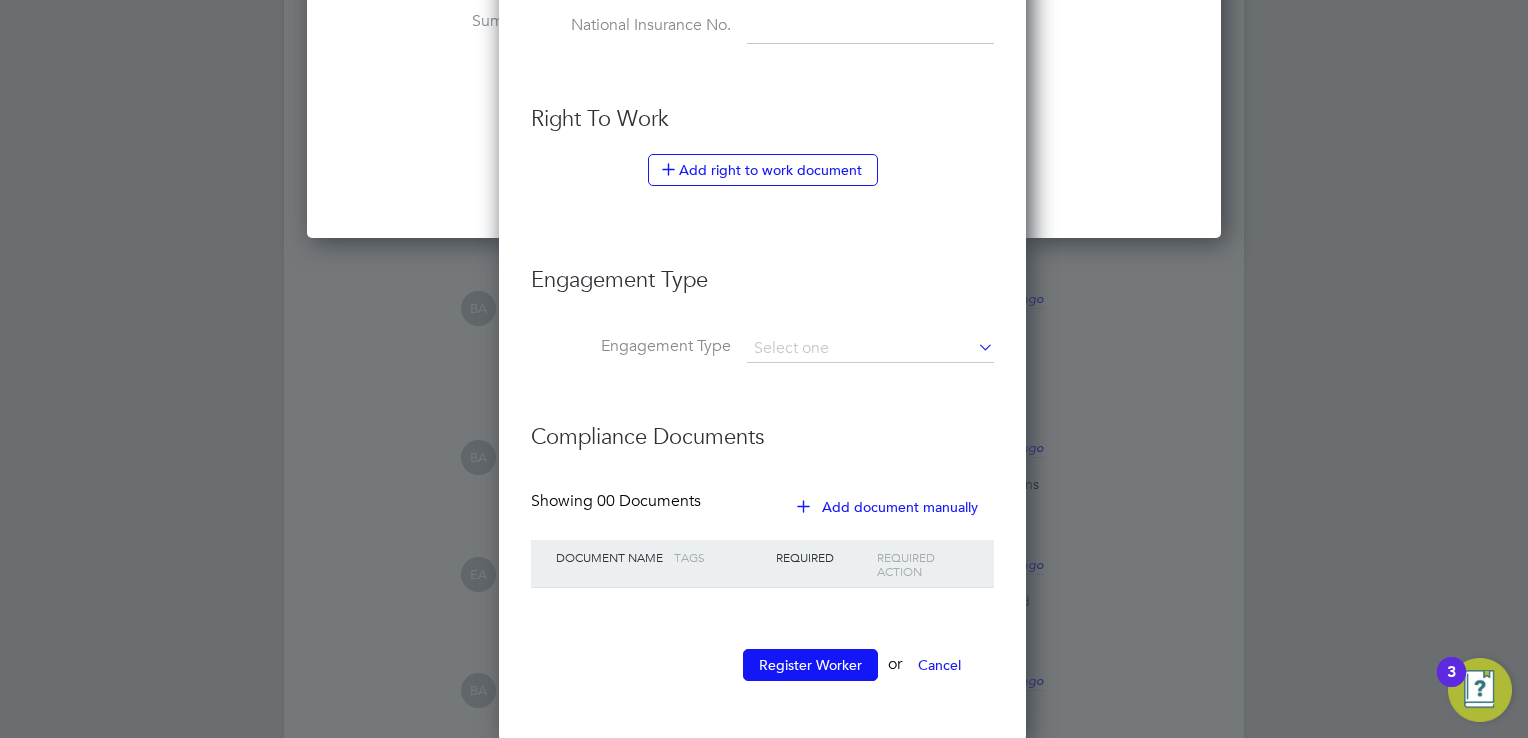 scroll, scrollTop: 4070, scrollLeft: 0, axis: vertical 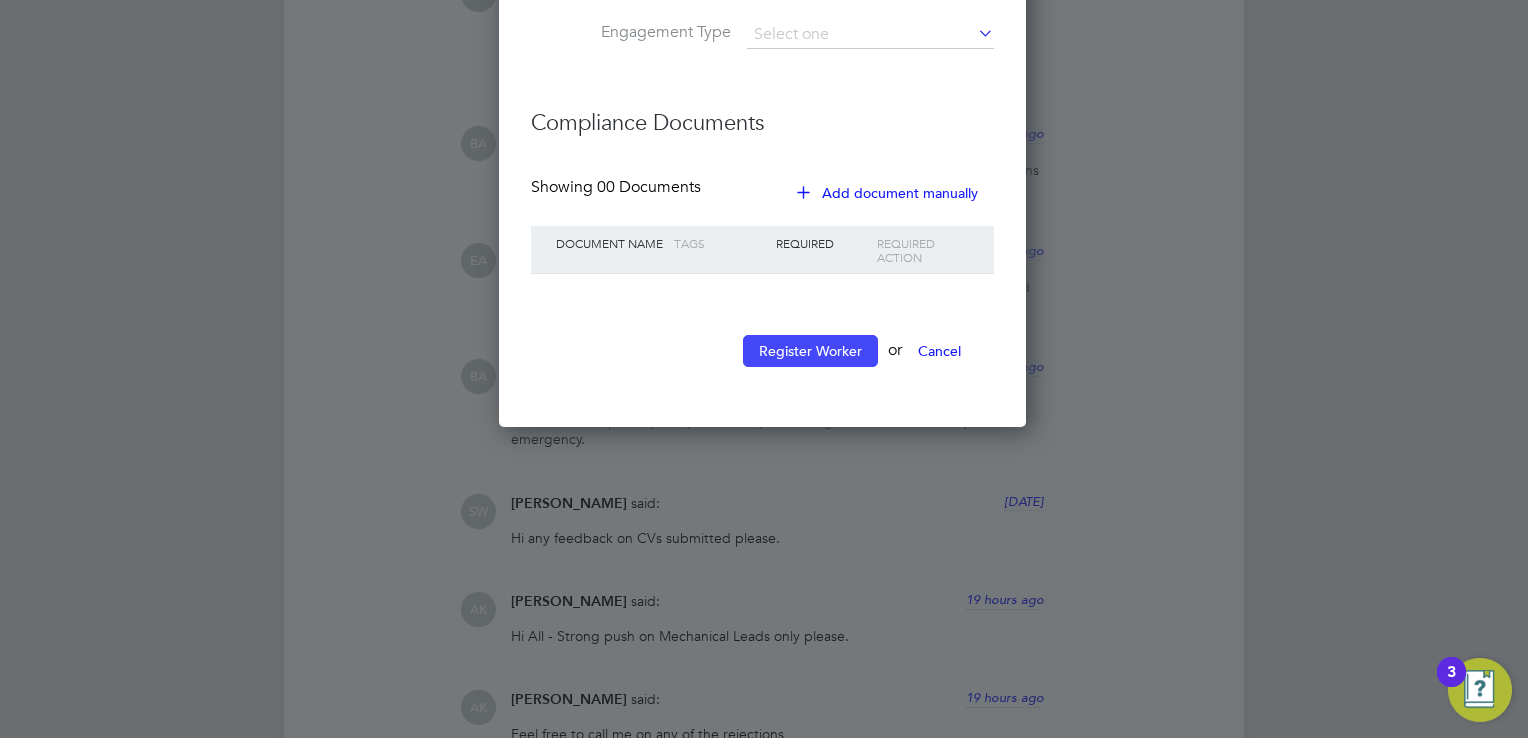 click on "Register Worker" at bounding box center [810, 351] 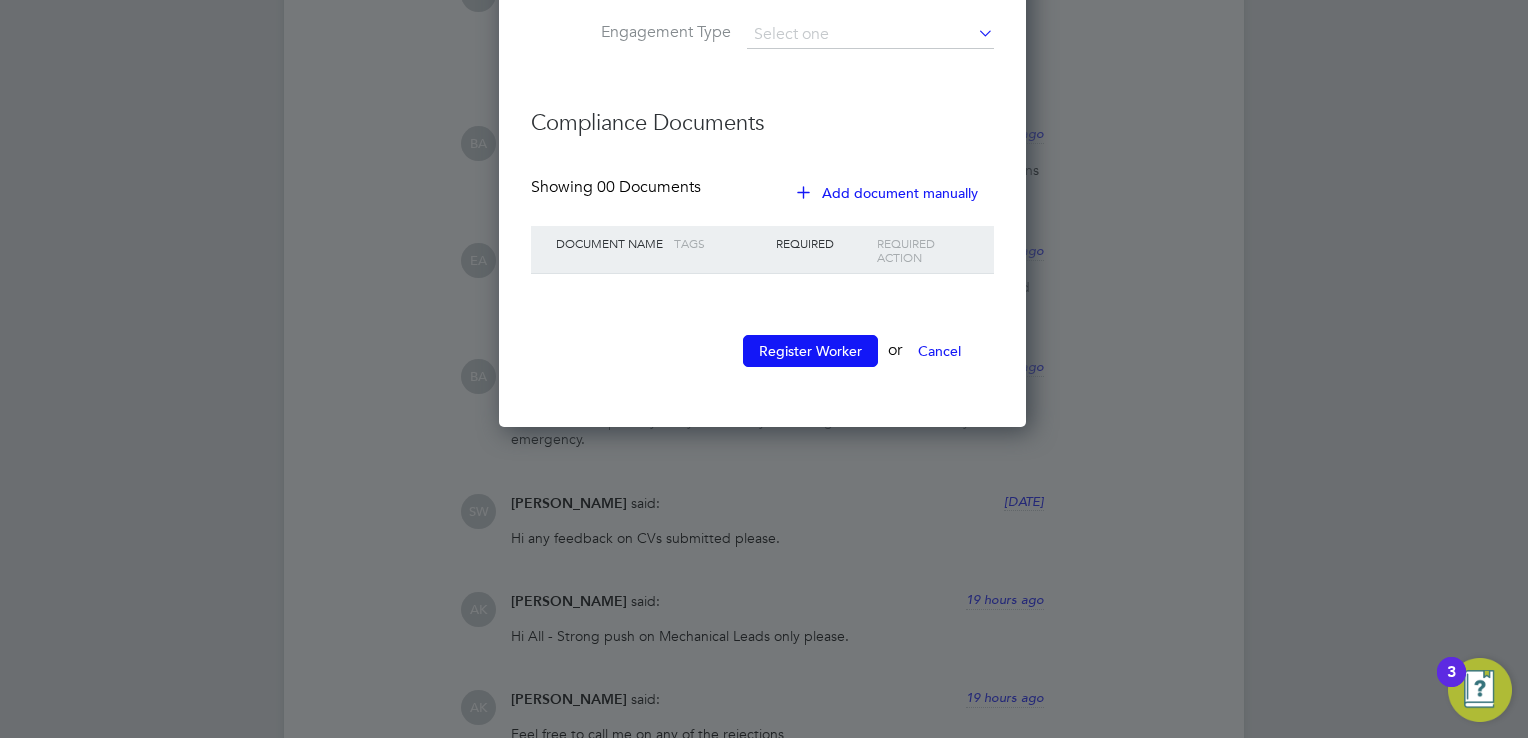 scroll, scrollTop: 10, scrollLeft: 10, axis: both 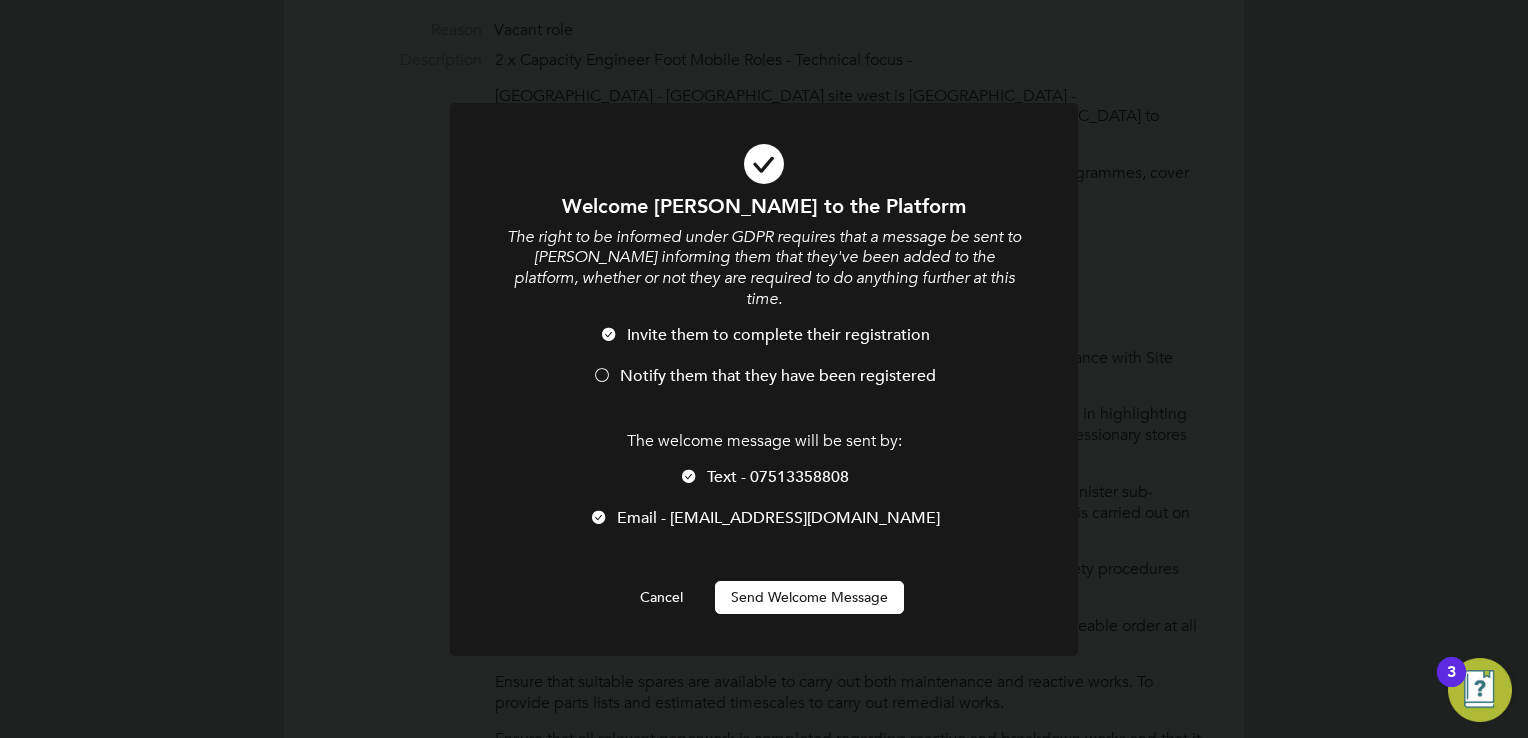 click on "Notify them that they have been registered" at bounding box center (778, 376) 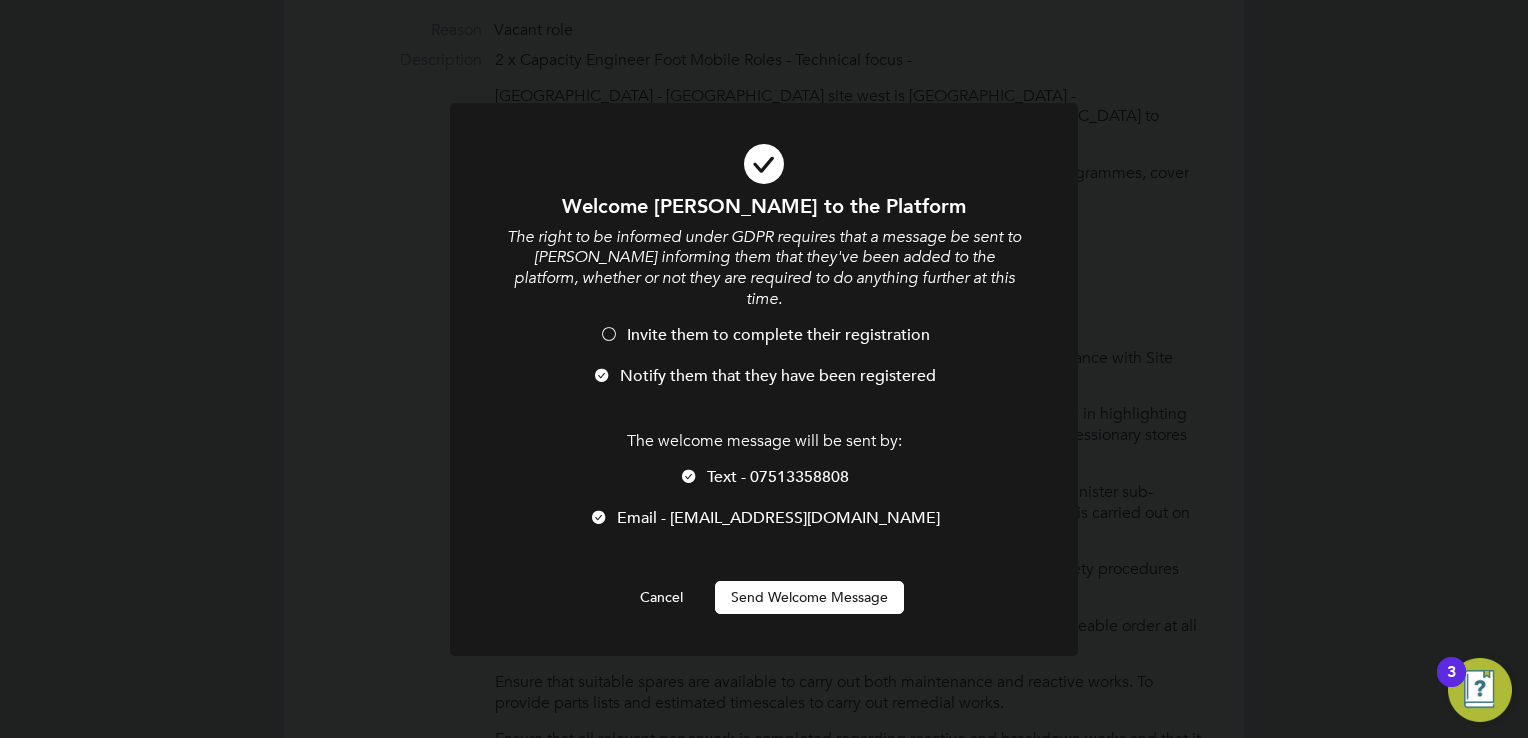 click on "Text - 07513358808" at bounding box center (778, 477) 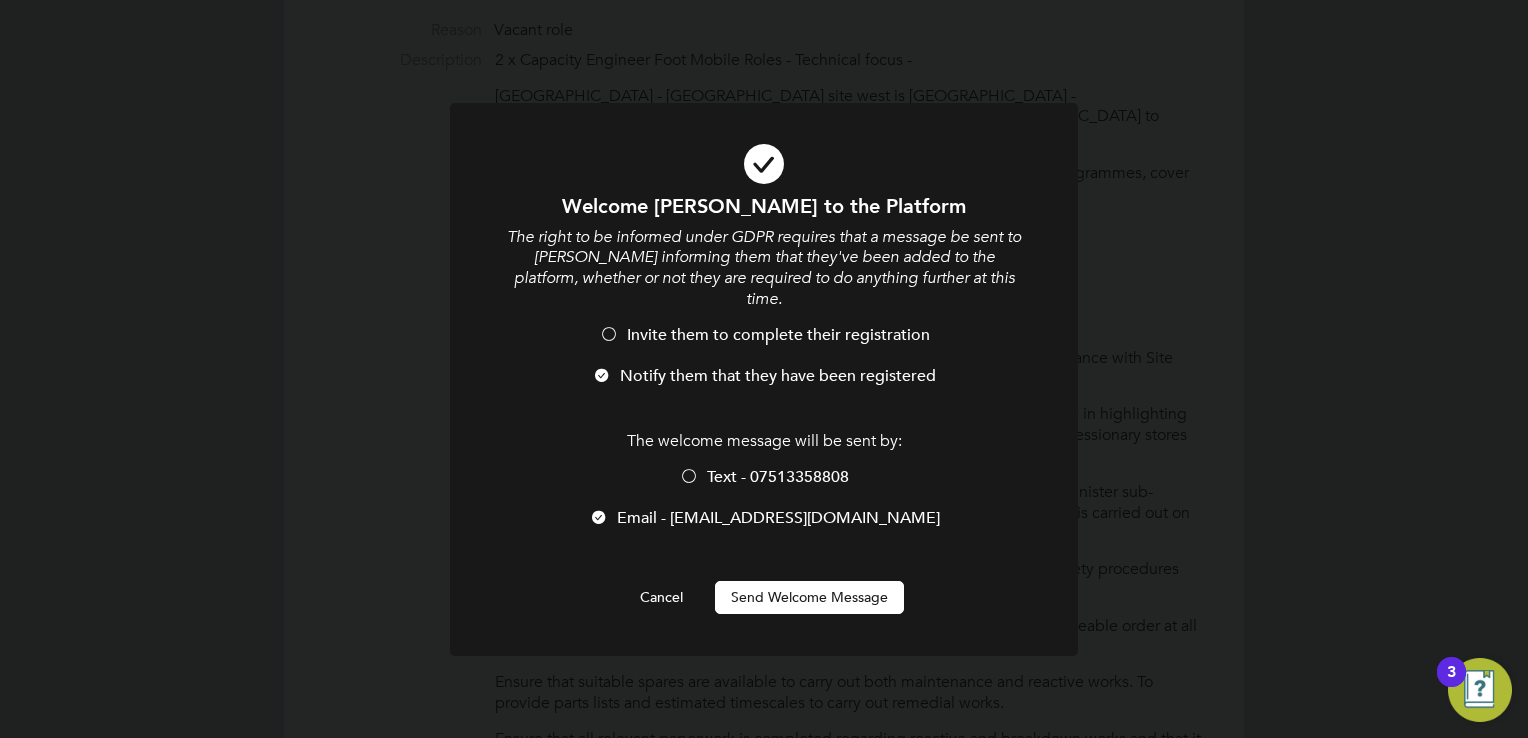 click on "Send Welcome Message" at bounding box center [809, 597] 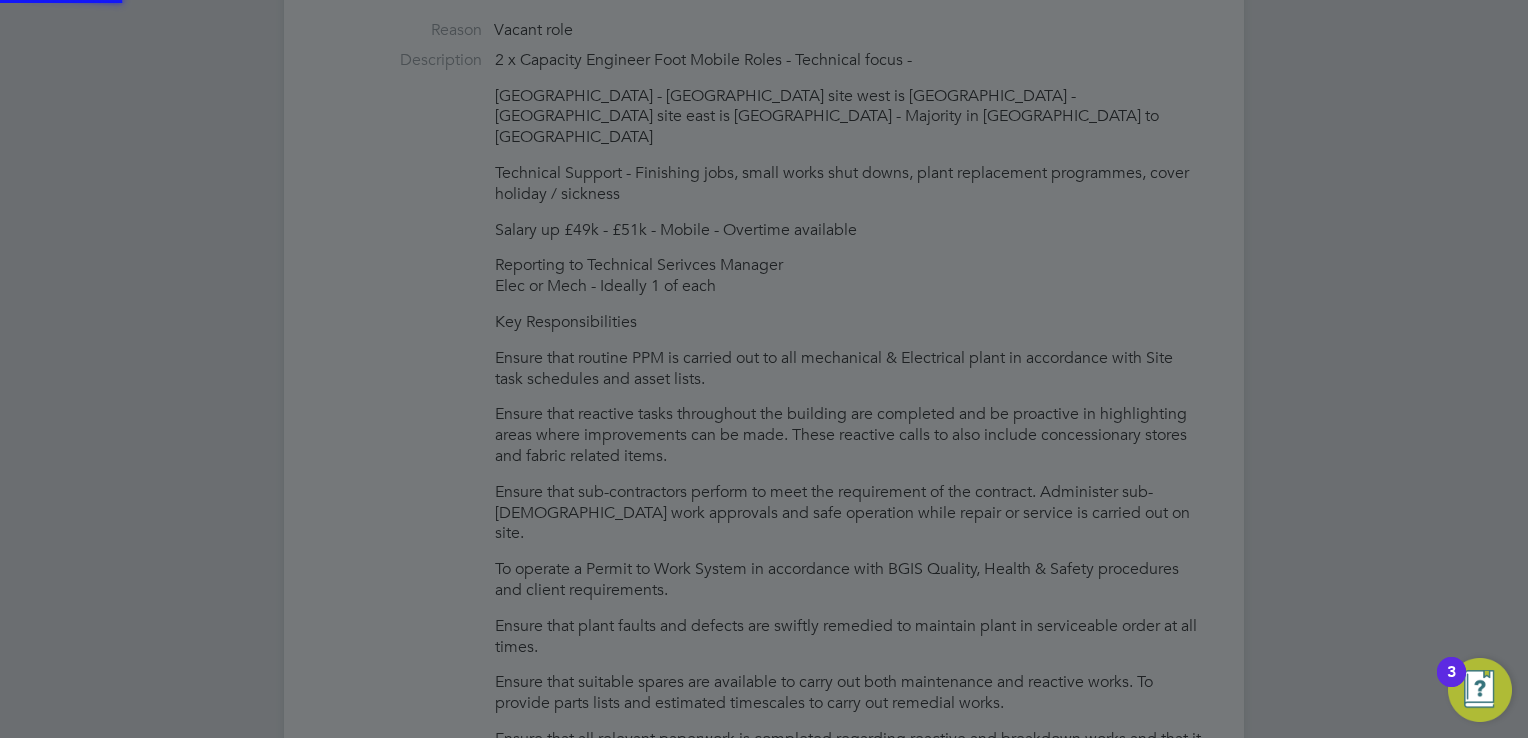 type on "James French (7672)" 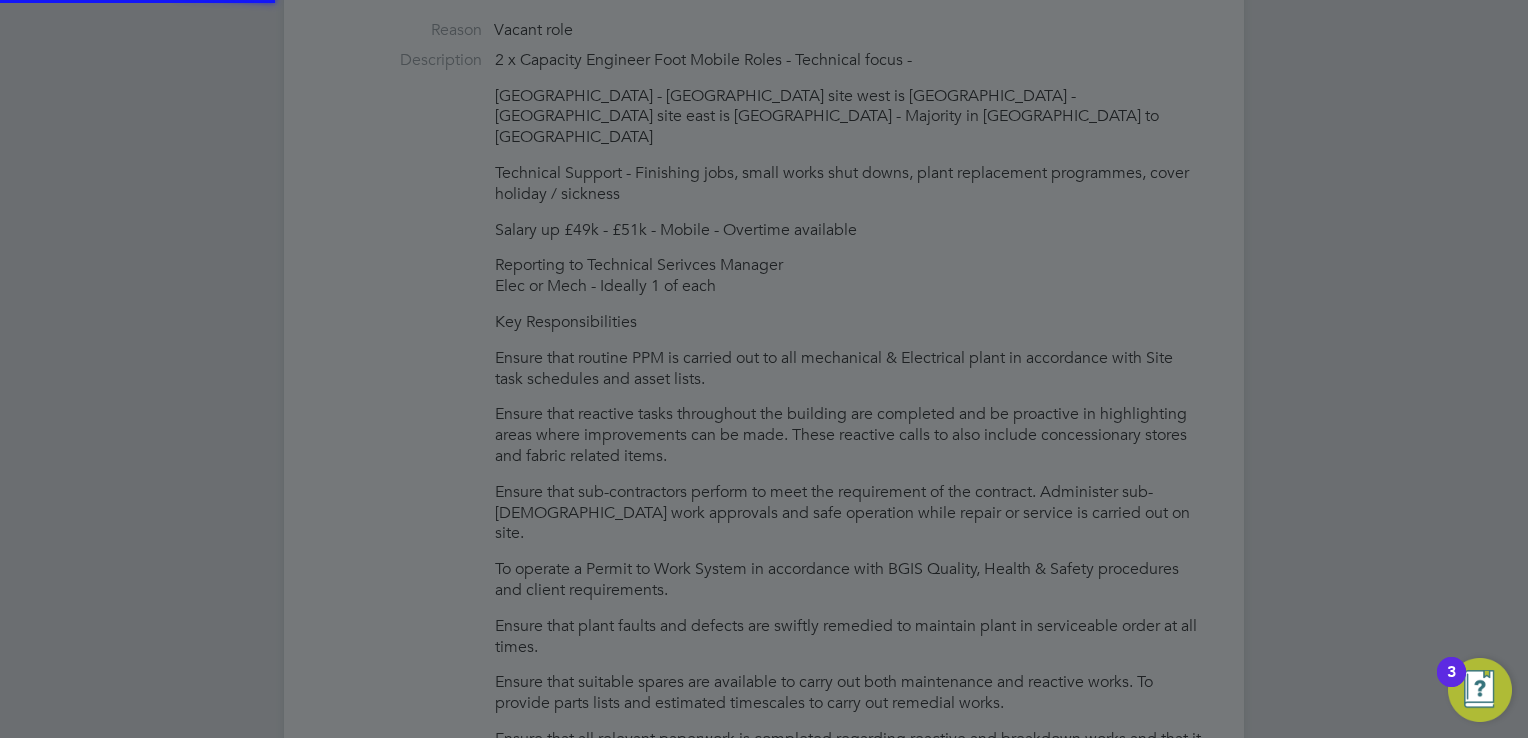 scroll, scrollTop: 959, scrollLeft: 0, axis: vertical 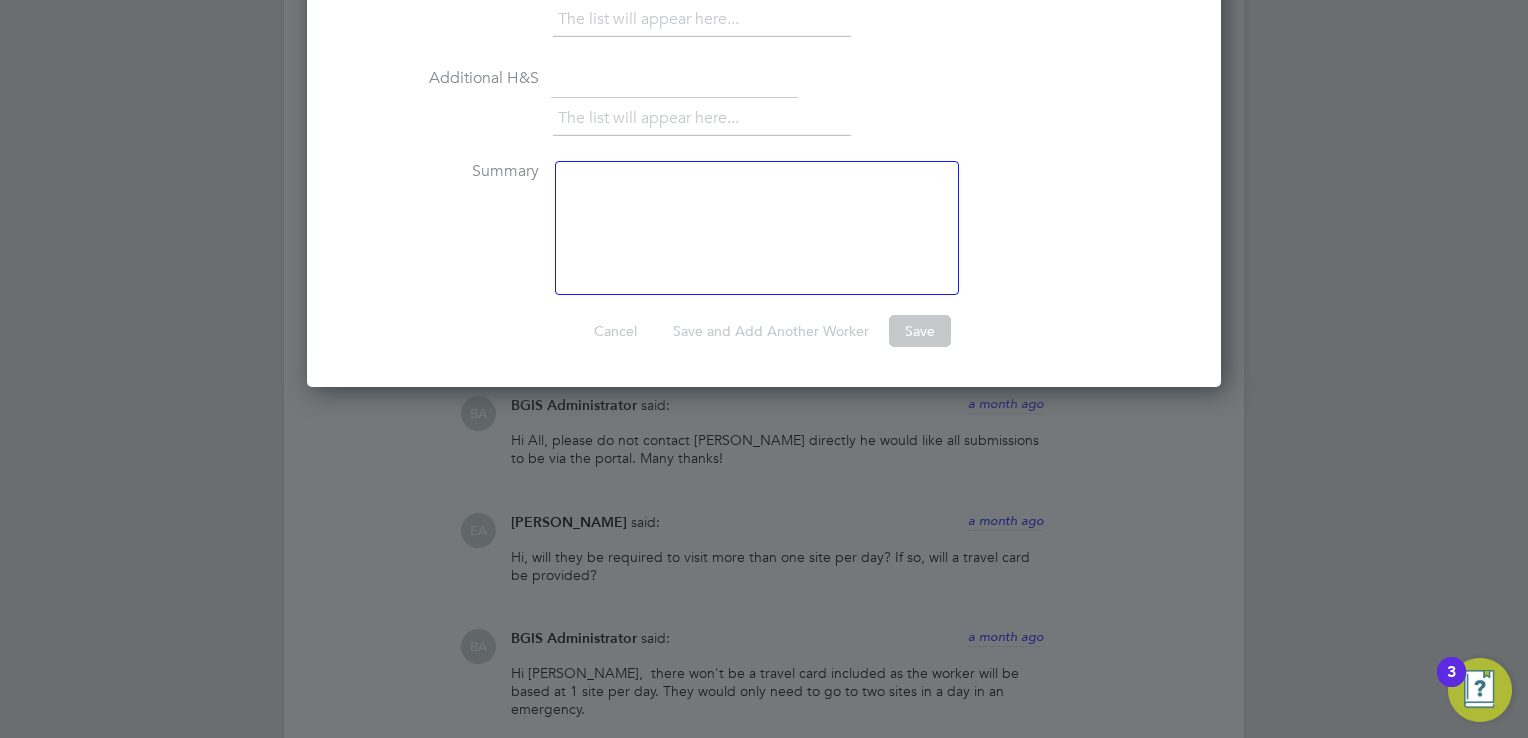 click at bounding box center (757, 228) 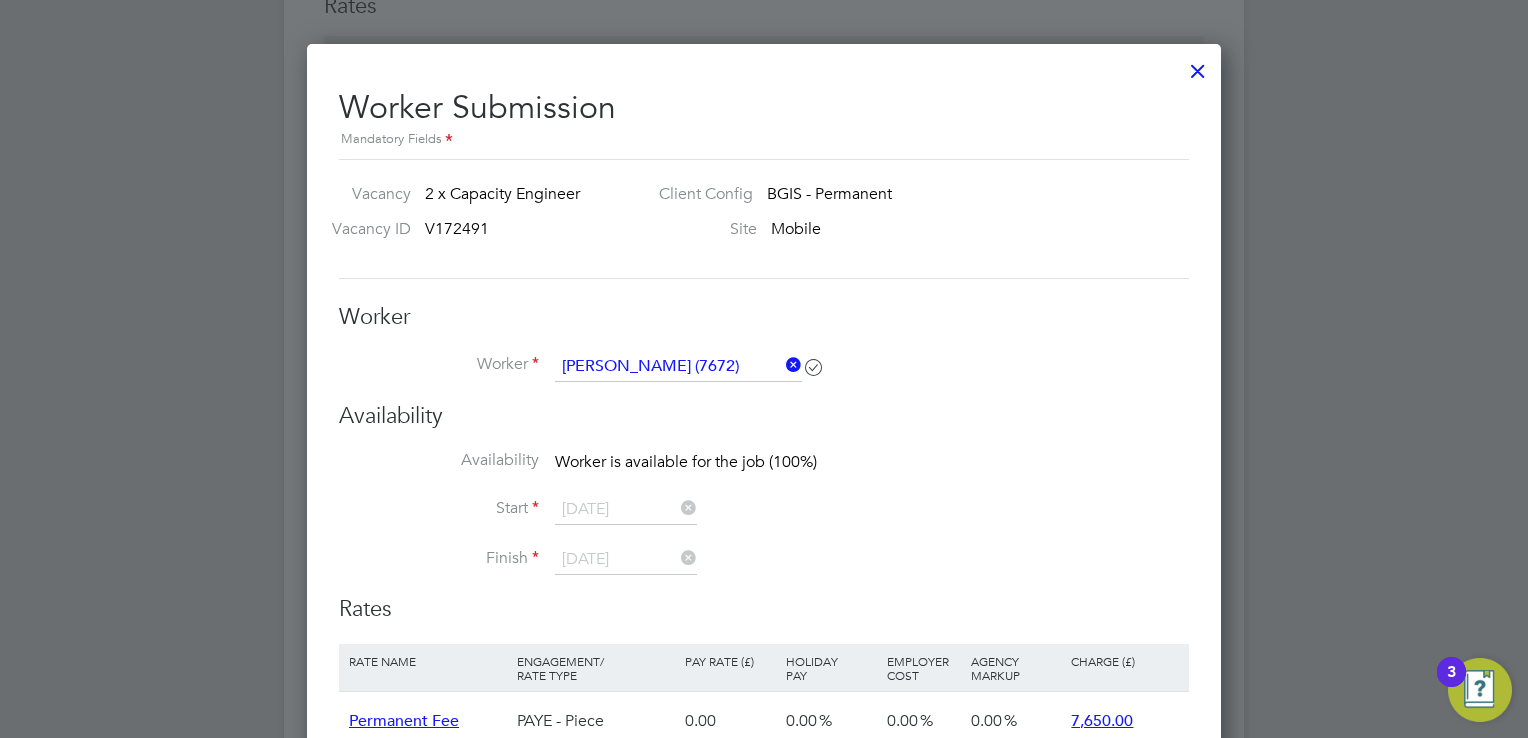 scroll, scrollTop: 2700, scrollLeft: 0, axis: vertical 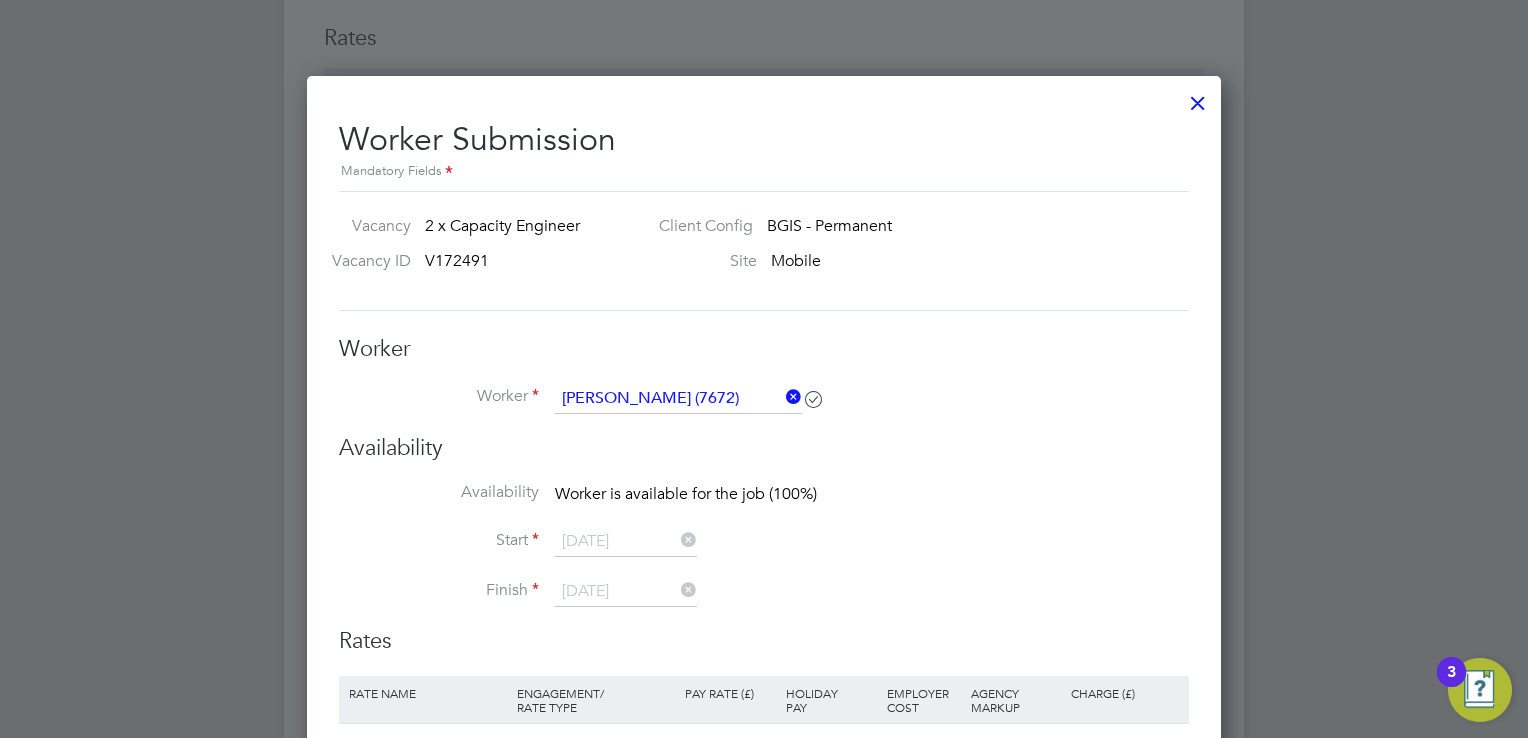 click at bounding box center (782, 397) 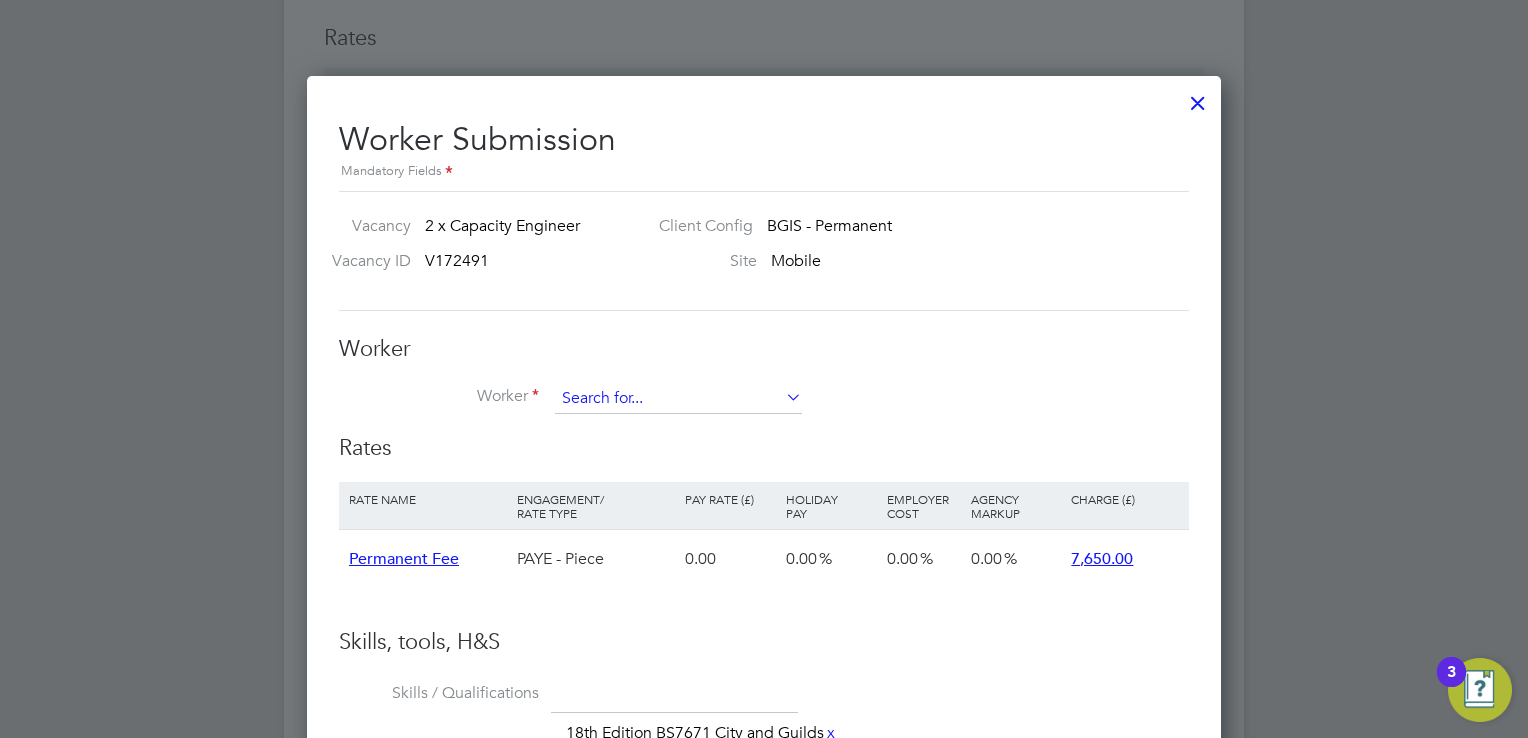 scroll, scrollTop: 1238, scrollLeft: 915, axis: both 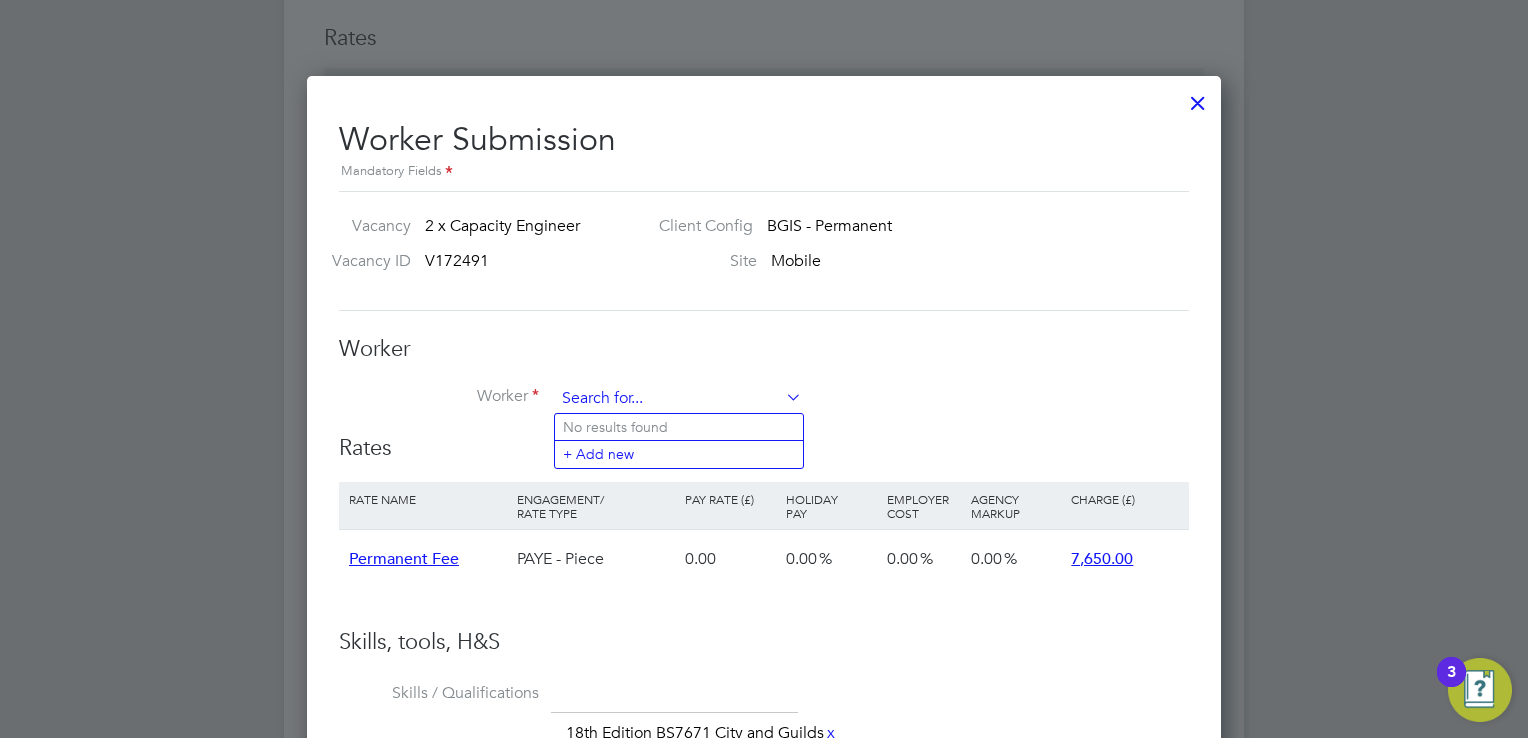 type on "a" 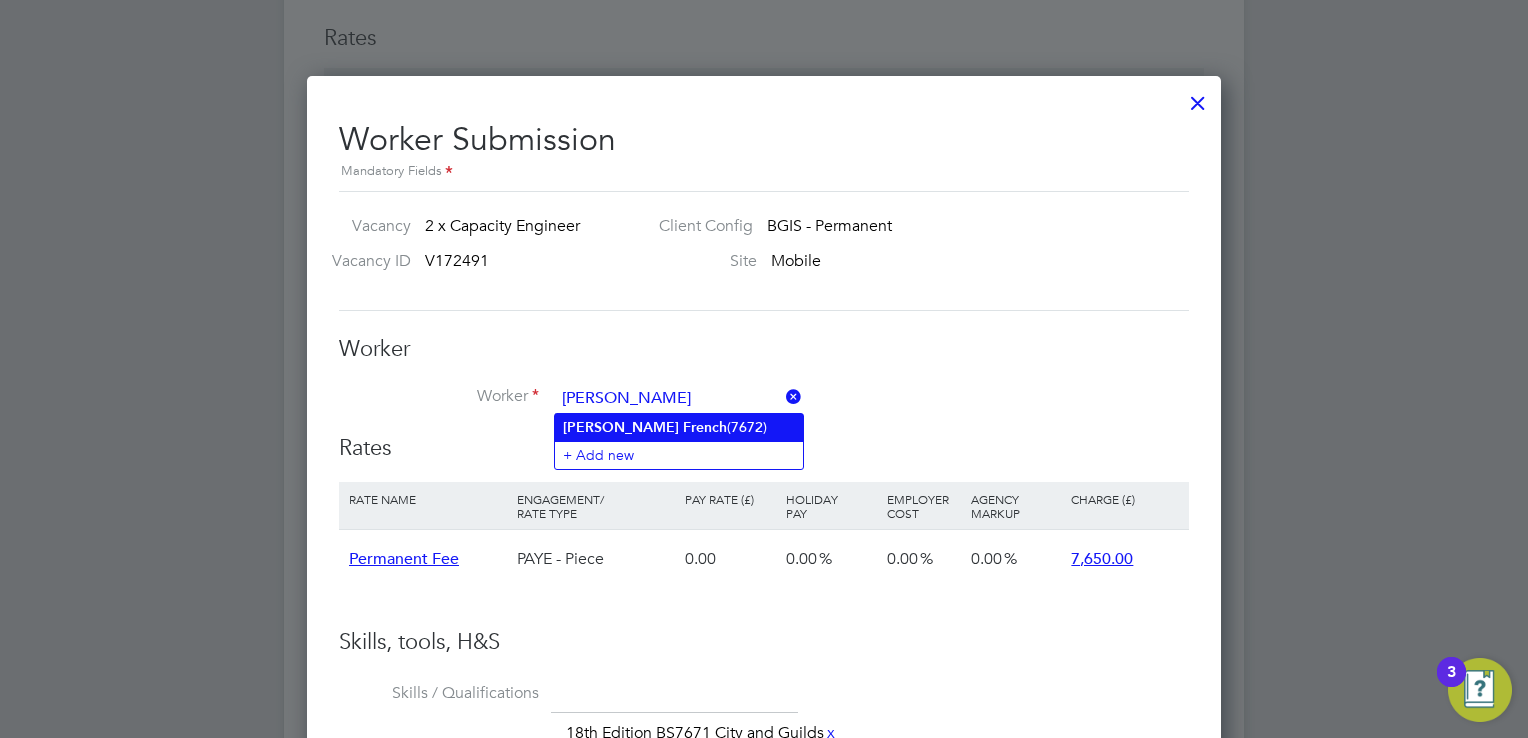 click on "James   French  (7672)" 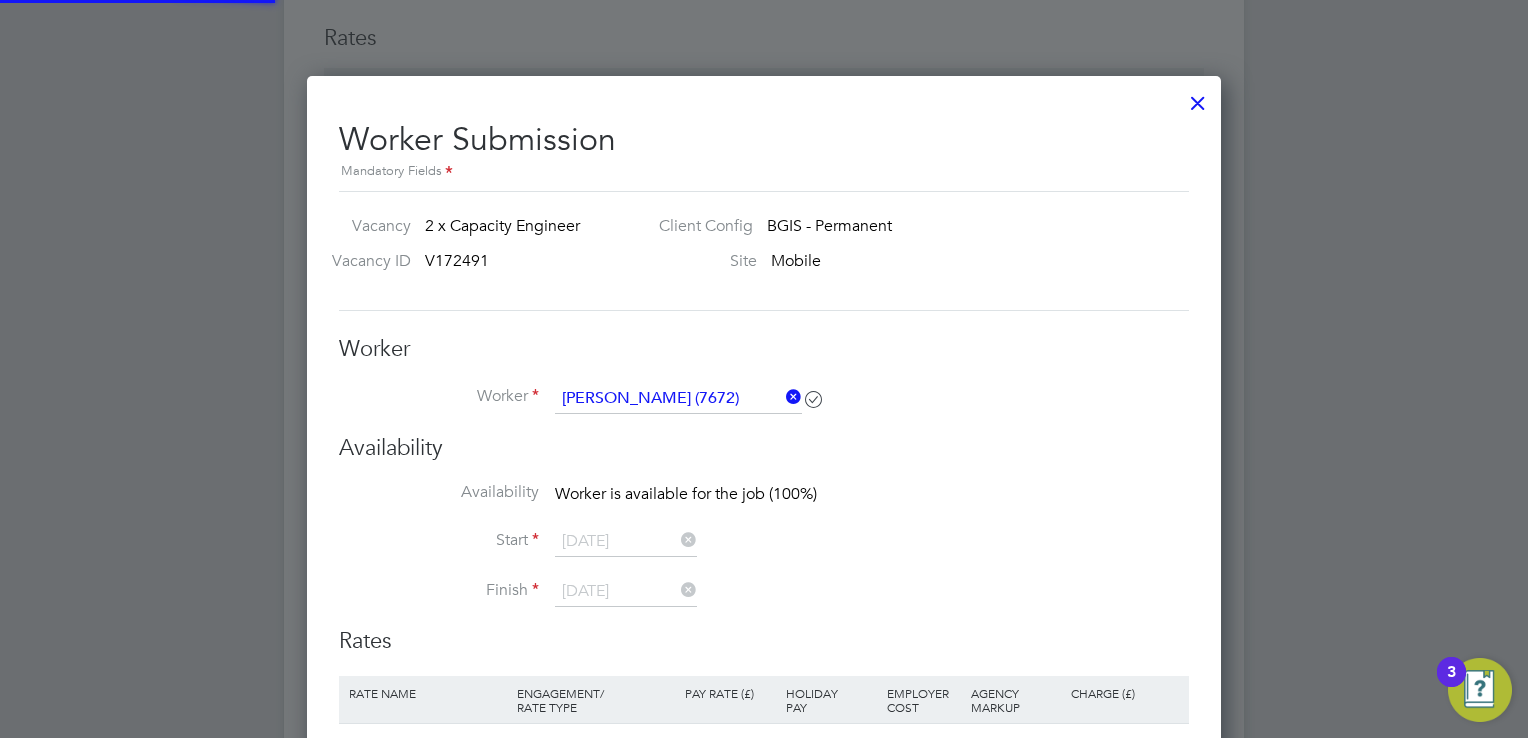 scroll, scrollTop: 10, scrollLeft: 9, axis: both 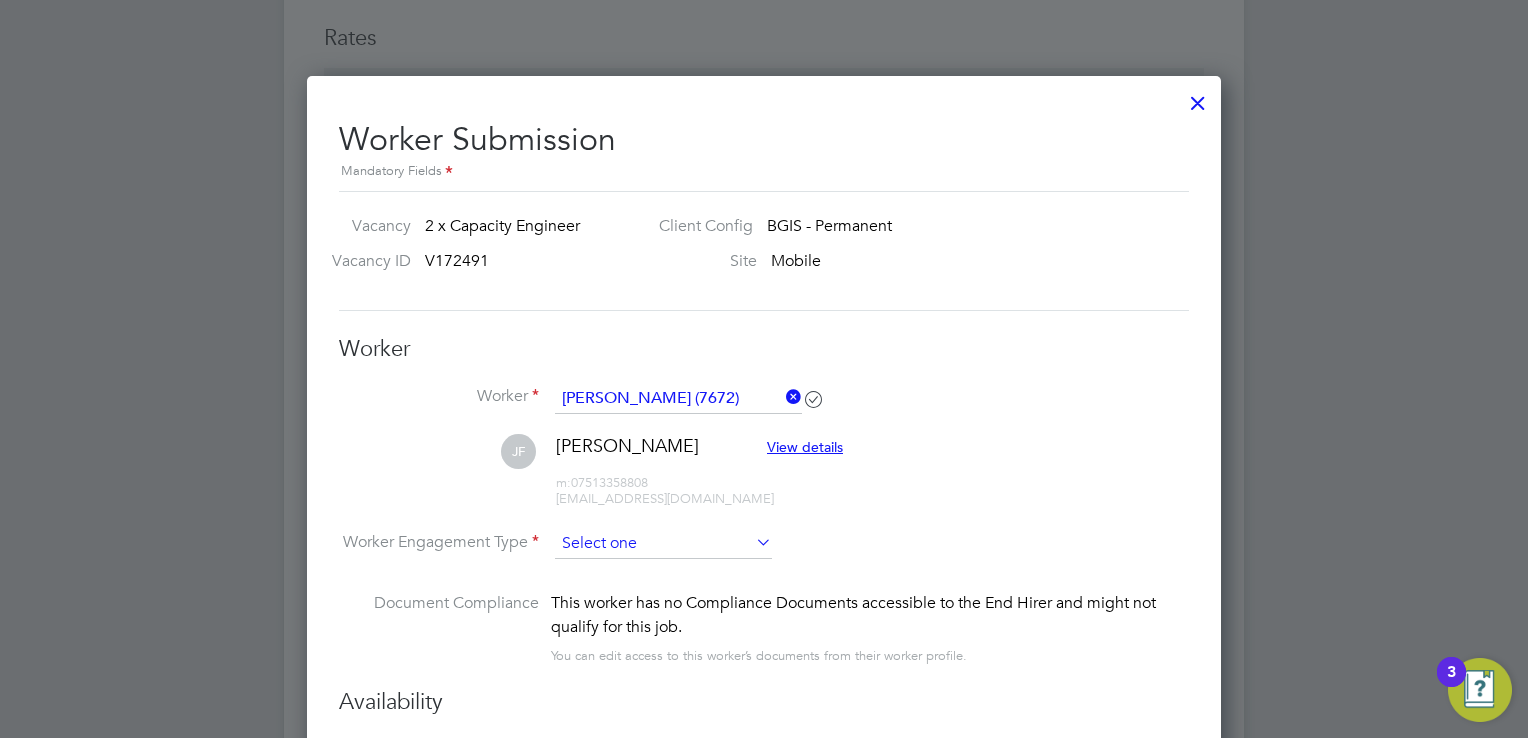 click at bounding box center [663, 544] 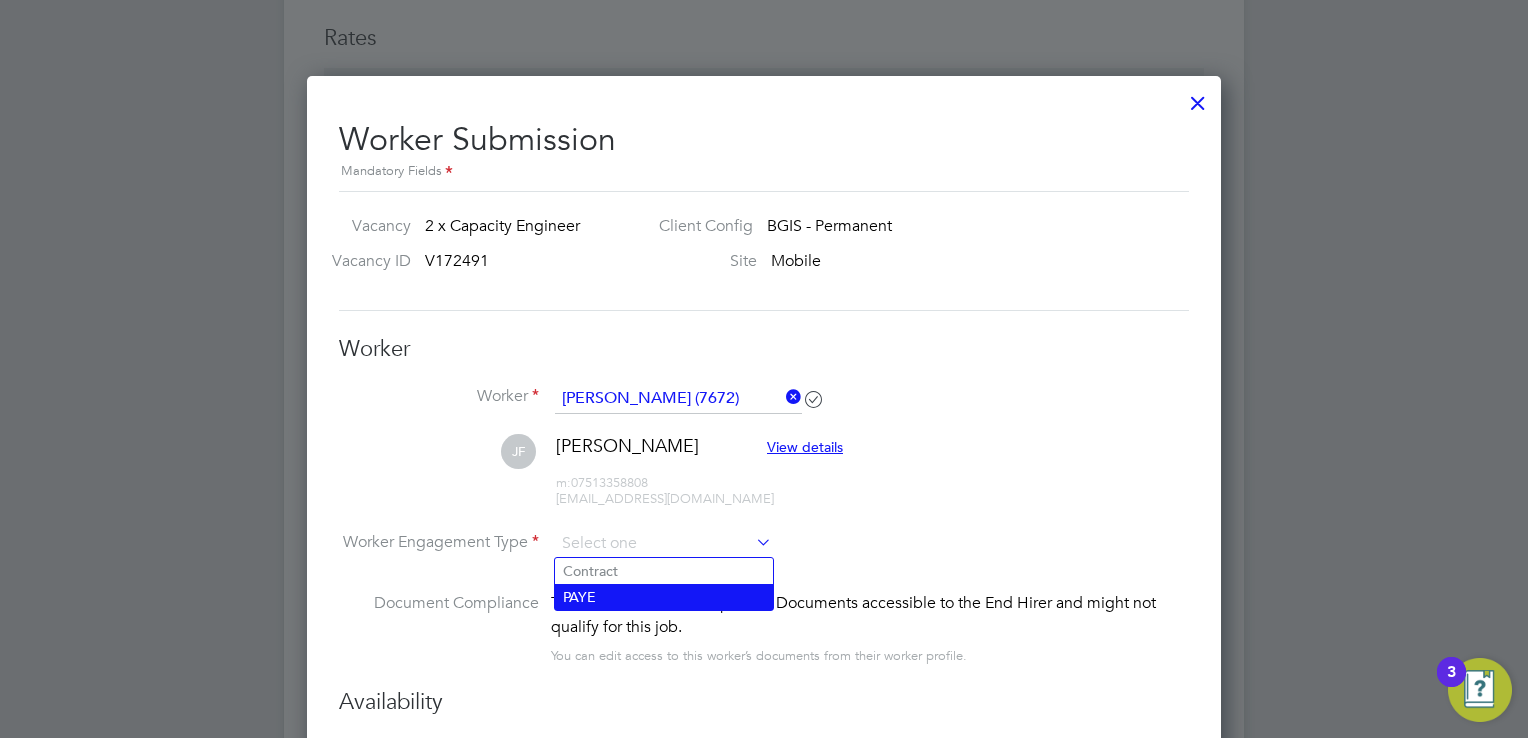 click on "PAYE" 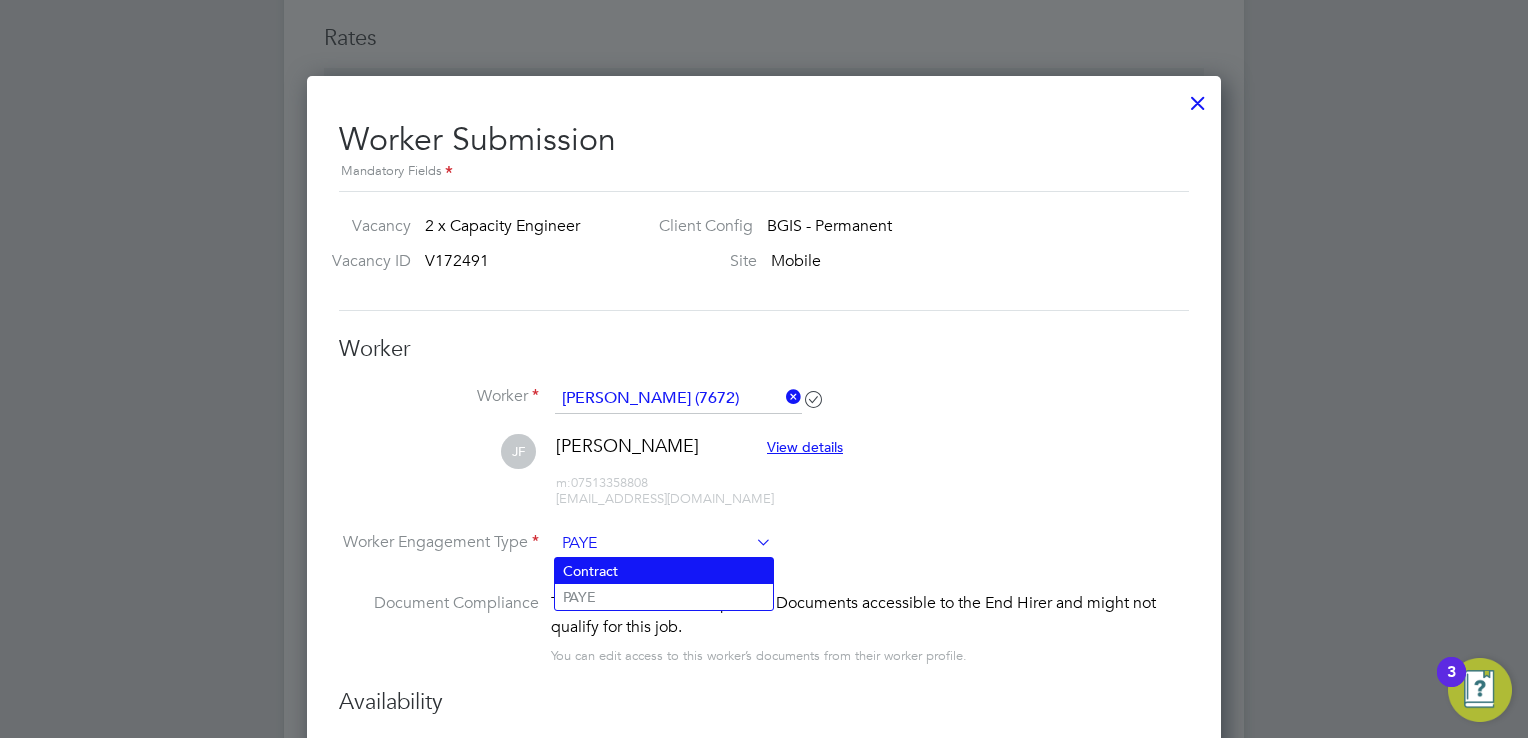 scroll, scrollTop: 9, scrollLeft: 9, axis: both 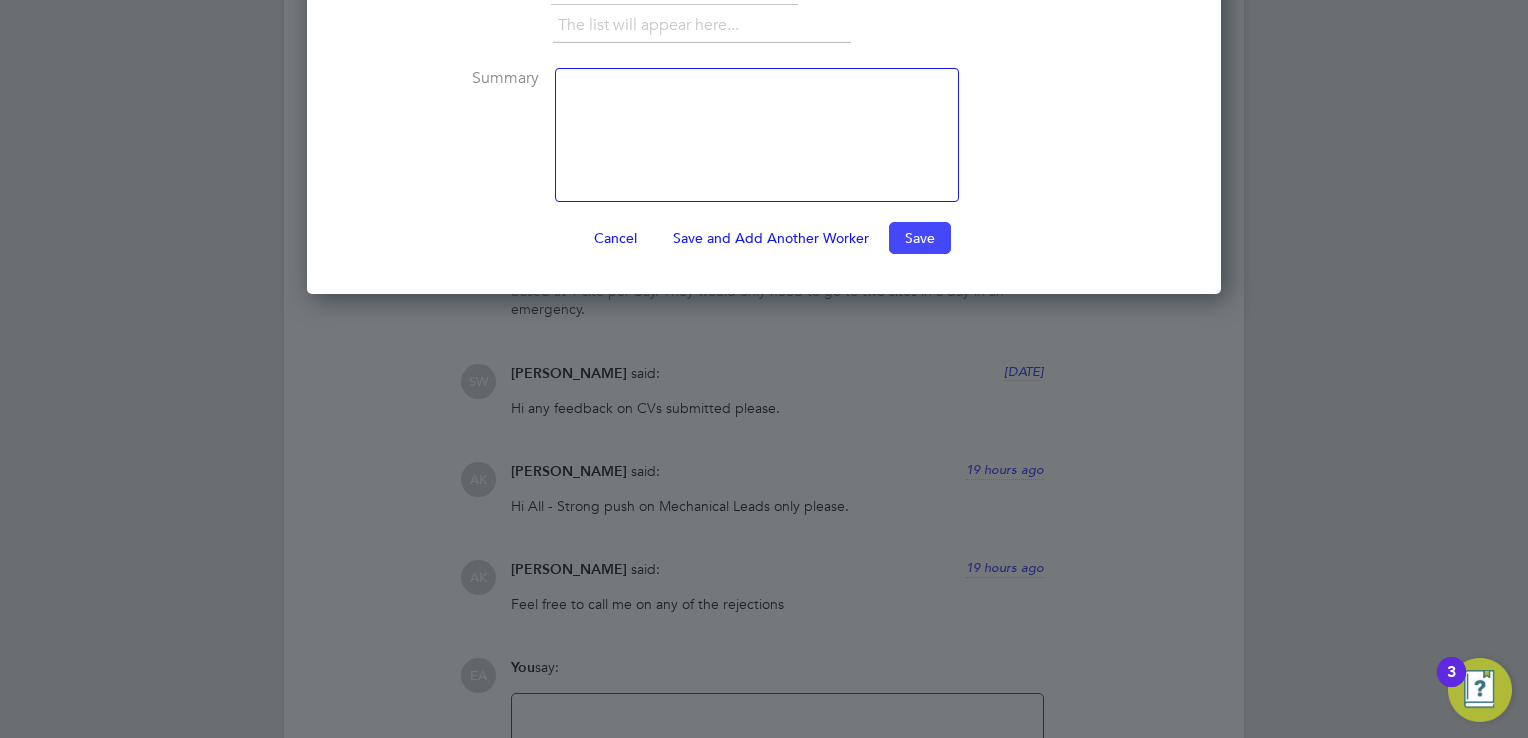 click on "Save" at bounding box center [920, 238] 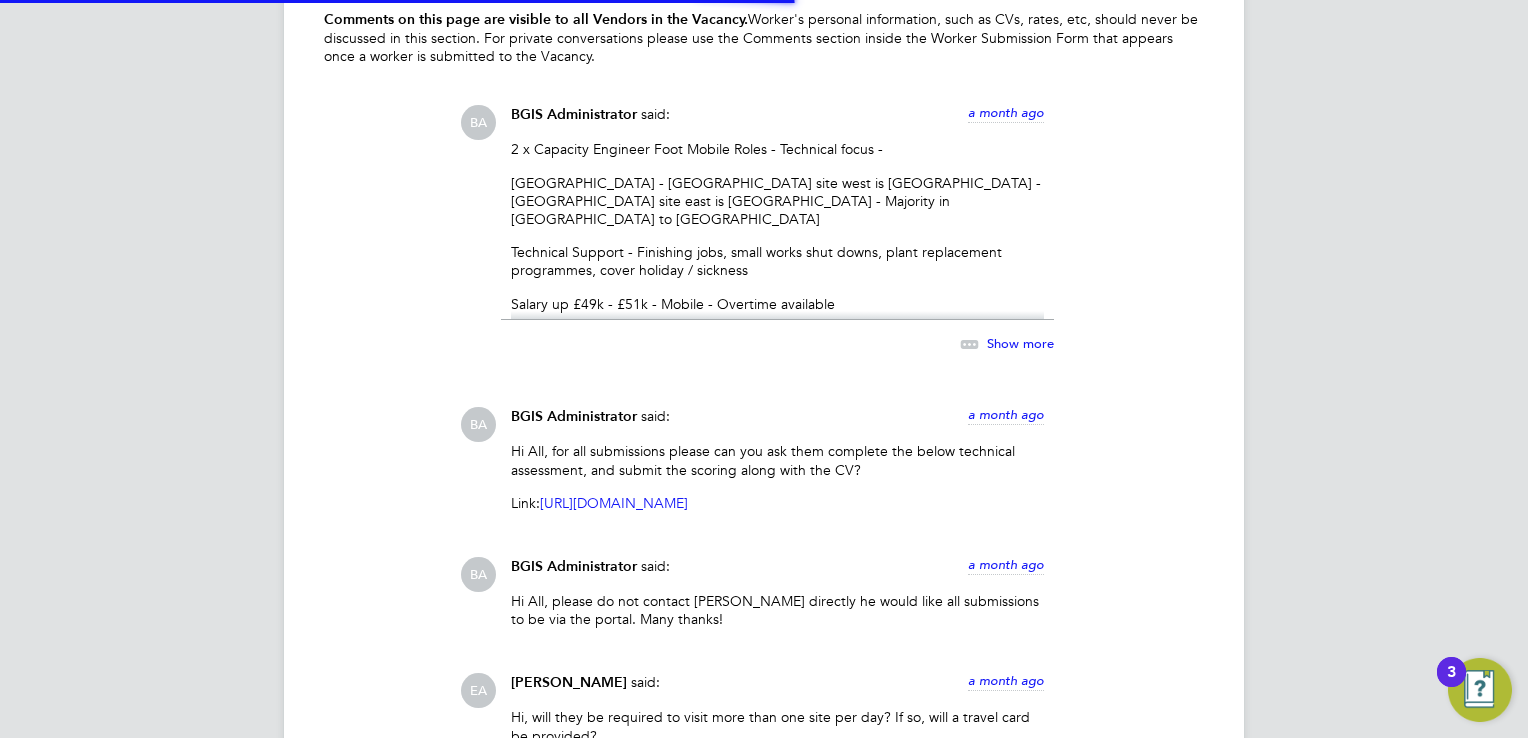 scroll, scrollTop: 3178, scrollLeft: 0, axis: vertical 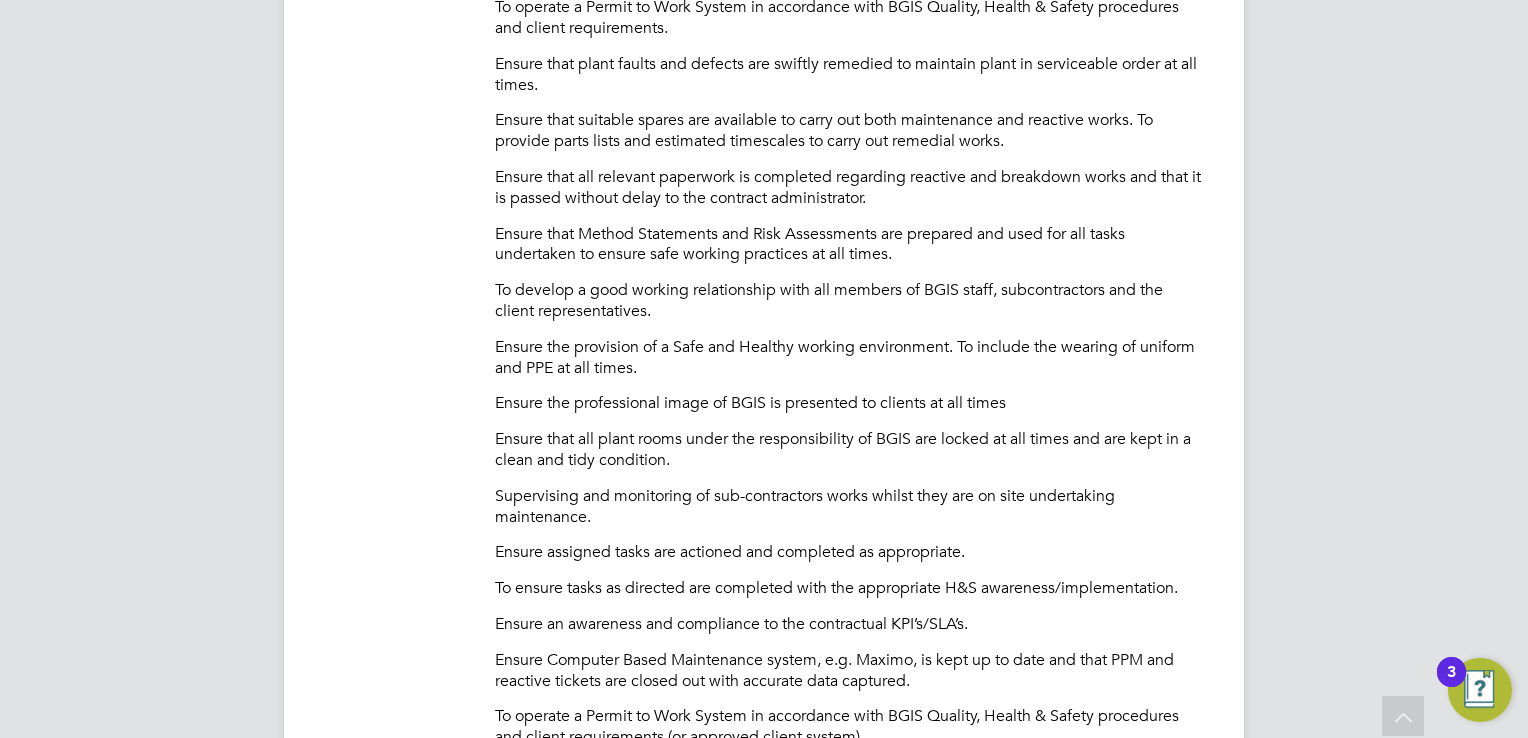 click on "2 x Capacity Engineer Foot Mobile Roles - Technical focus -
Central London - Furthest site west is Marble Arch - Furthest site east is Aldgate East - Majority in Regent Street to Moorgate
Technical Support - Finishing jobs, small works shut downs, plant replacement programmes, cover holiday / sickness
Salary up £49k - £51k - Mobile - Overtime available
Reporting to Technical Serivces Manager
Elec or Mech -  Ideally 1 of each
Key Responsibilities
Ensure that routine PPM is carried out to all mechanical & Electrical plant in accordance with Site task schedules and asset lists.
Ensure that reactive tasks throughout the building are completed and be proactive in highlighting areas where improvements can be made. These reactive calls to also include concessionary stores and fabric related items.
Ensure that sub-contractors perform to meet the requirement of the contract. Administer sub-contractor work approvals and safe operation while repair or service is carried out on site." 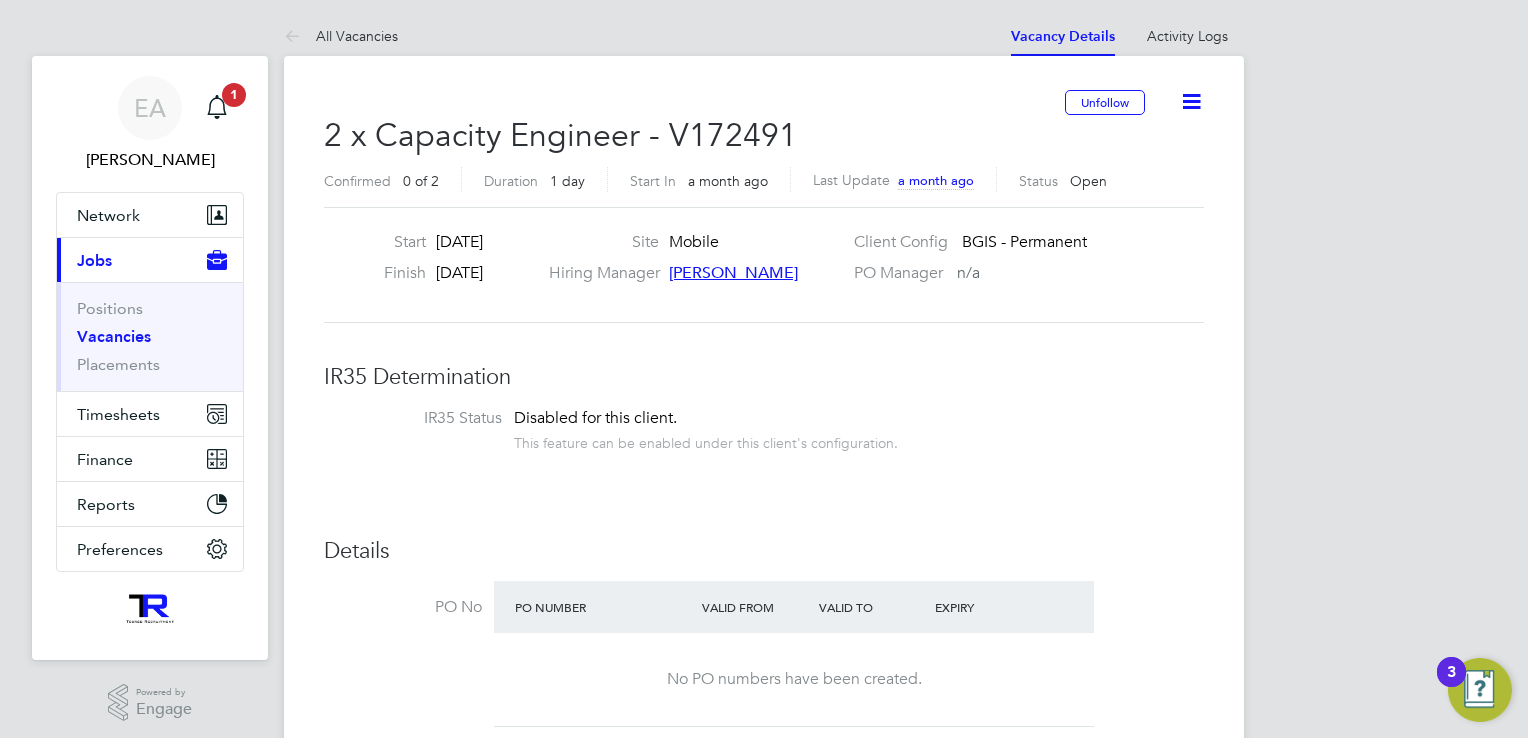 scroll, scrollTop: 0, scrollLeft: 0, axis: both 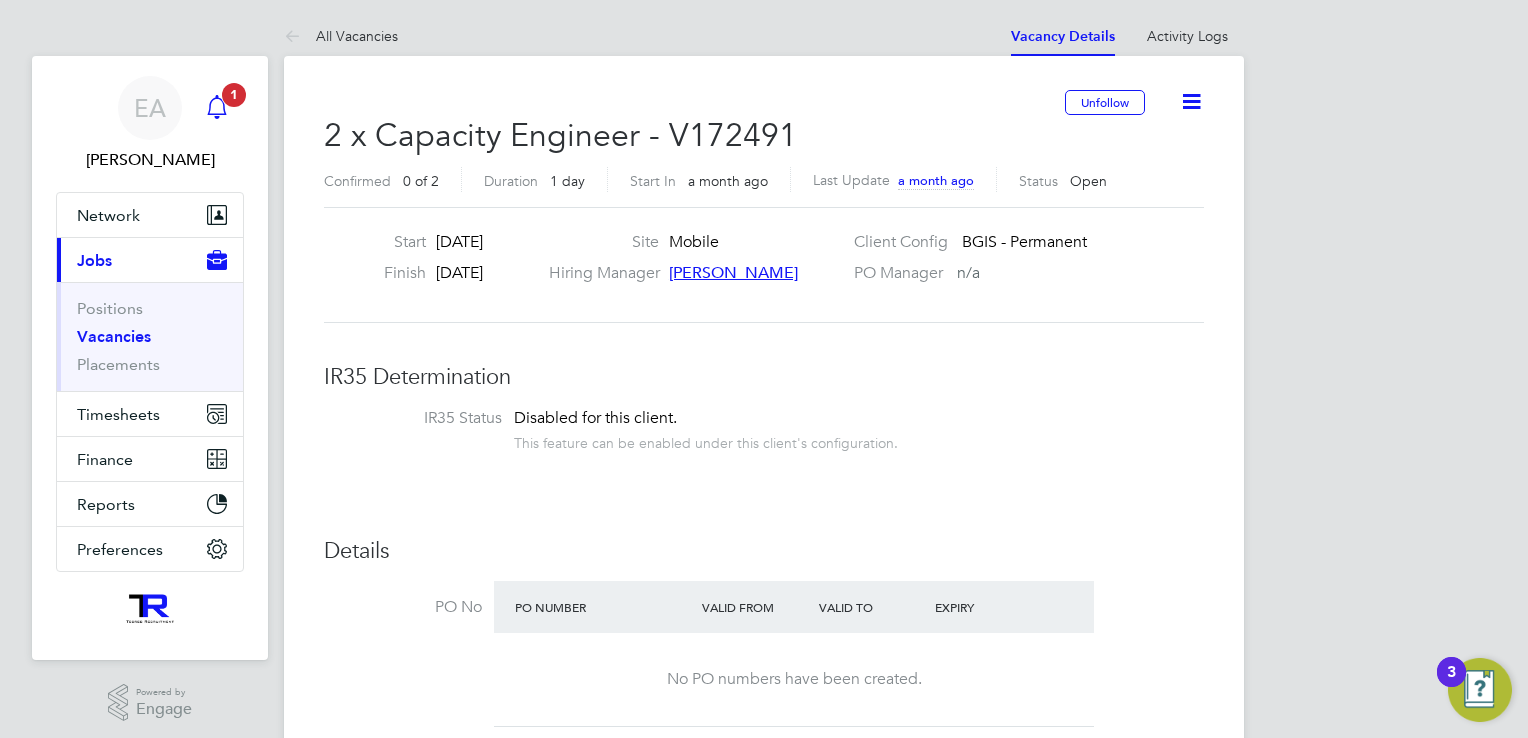 click 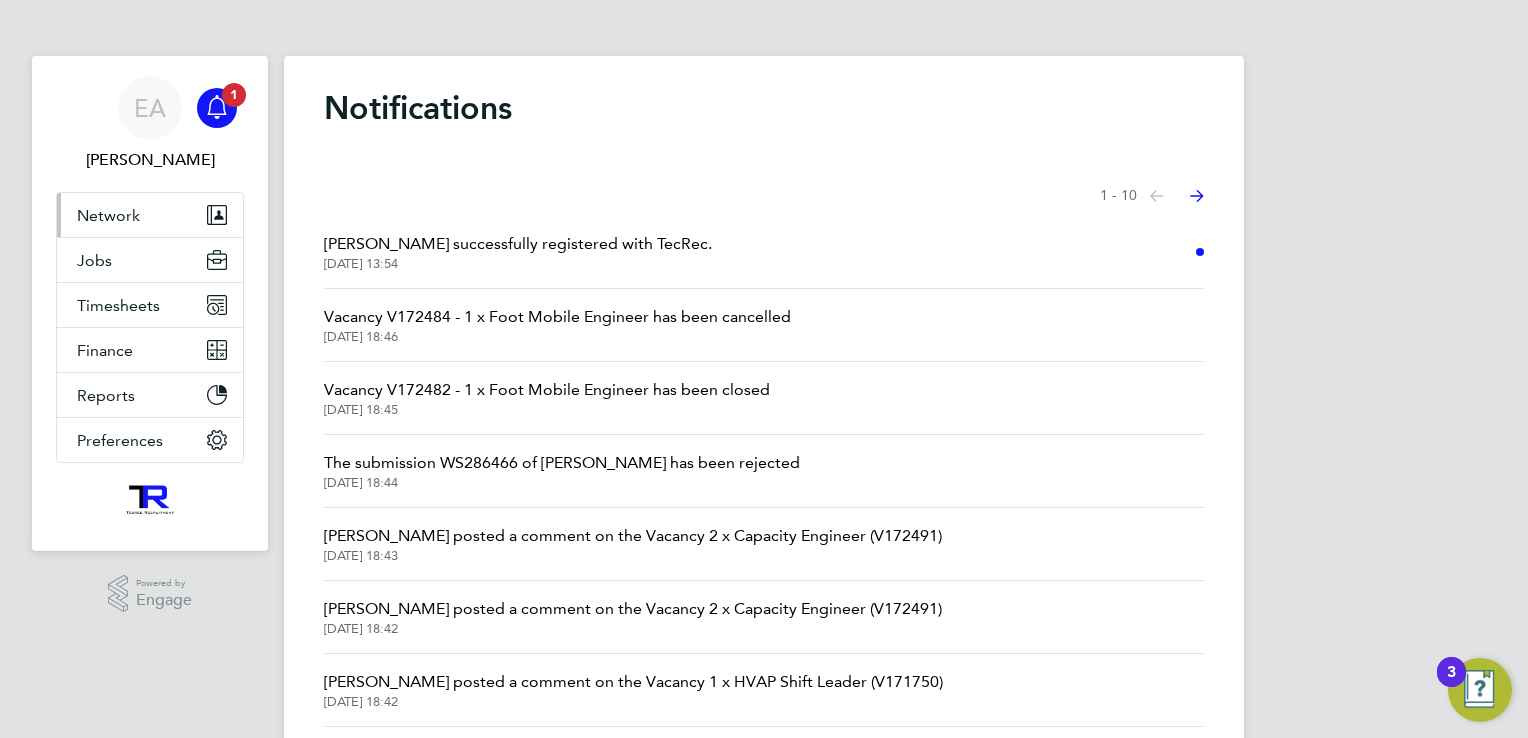 click on "Network" at bounding box center [150, 215] 